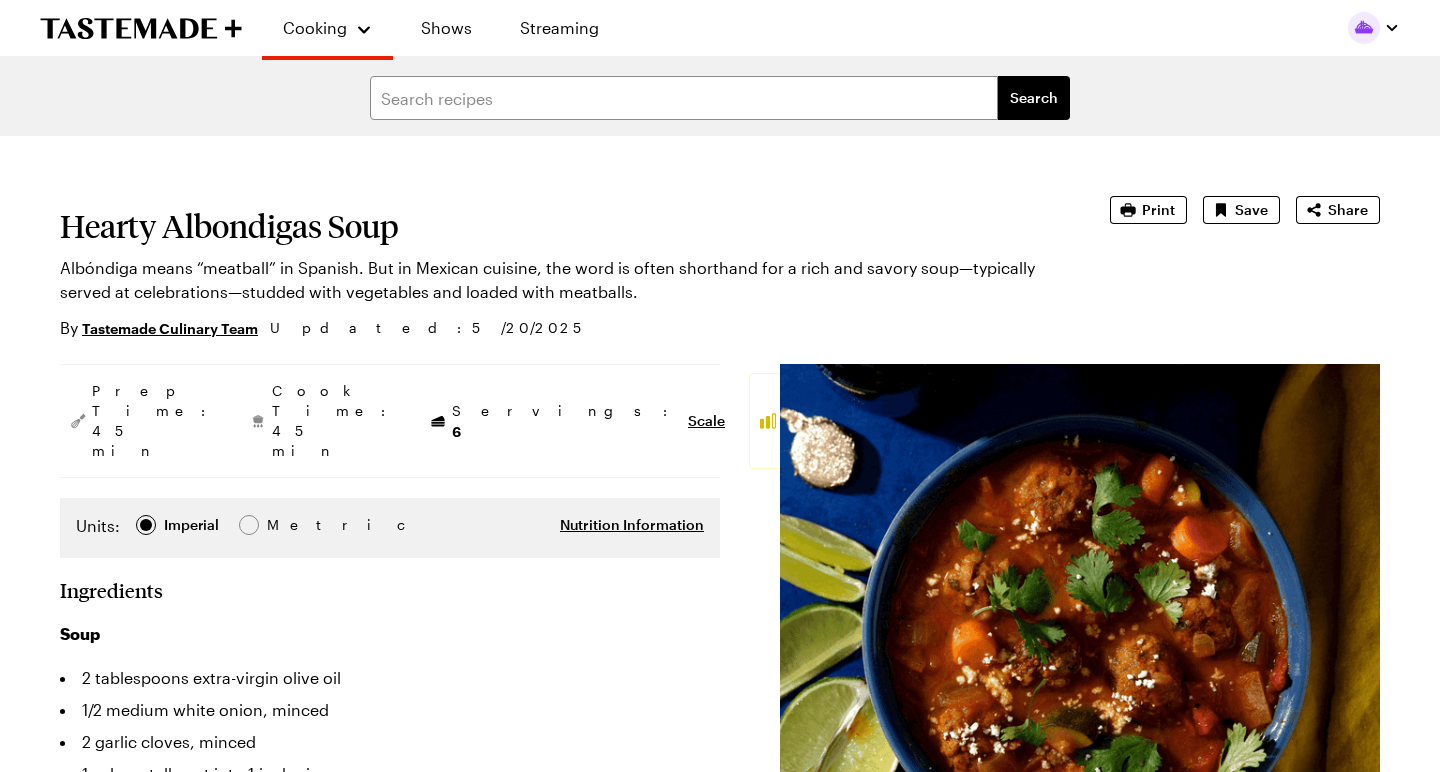 scroll, scrollTop: 331, scrollLeft: 0, axis: vertical 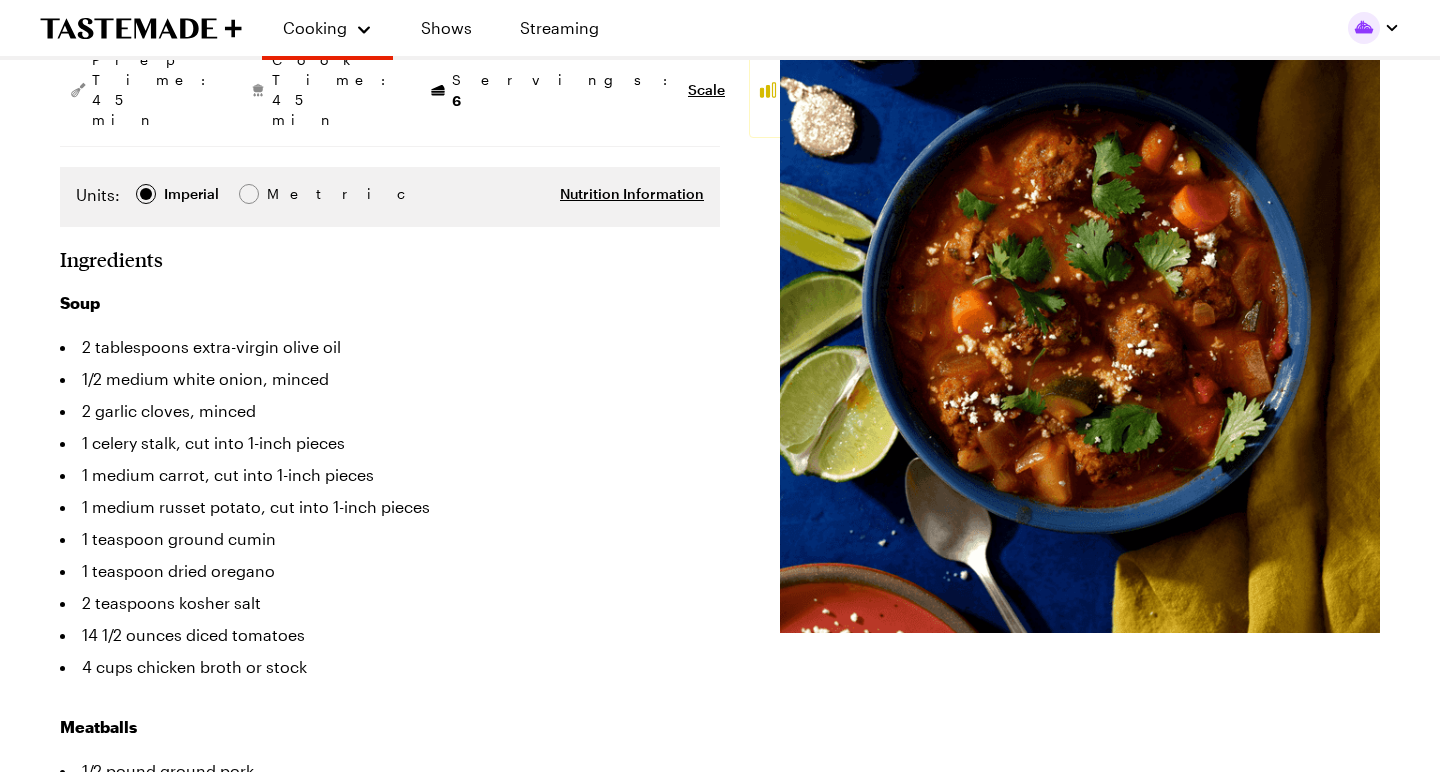 type on "x" 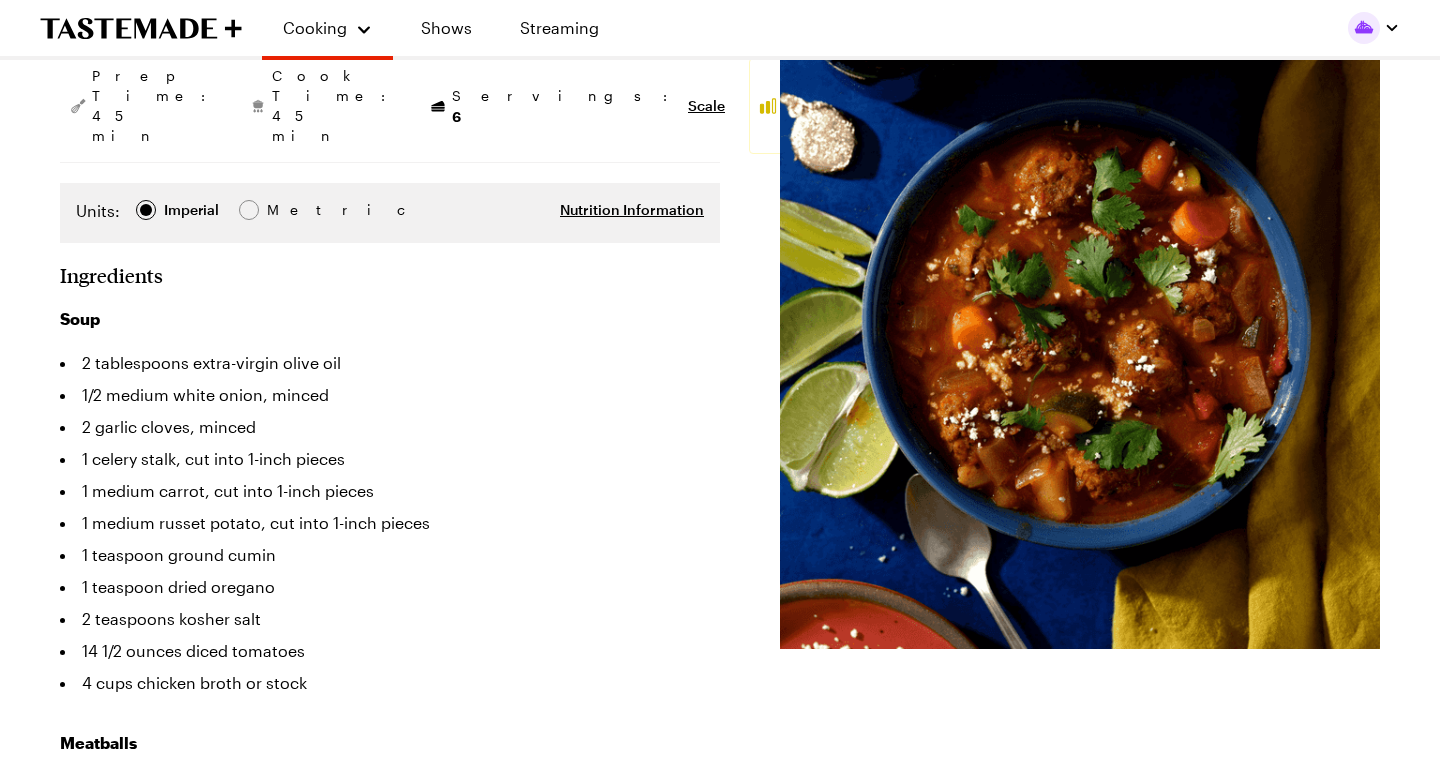 scroll, scrollTop: 305, scrollLeft: 0, axis: vertical 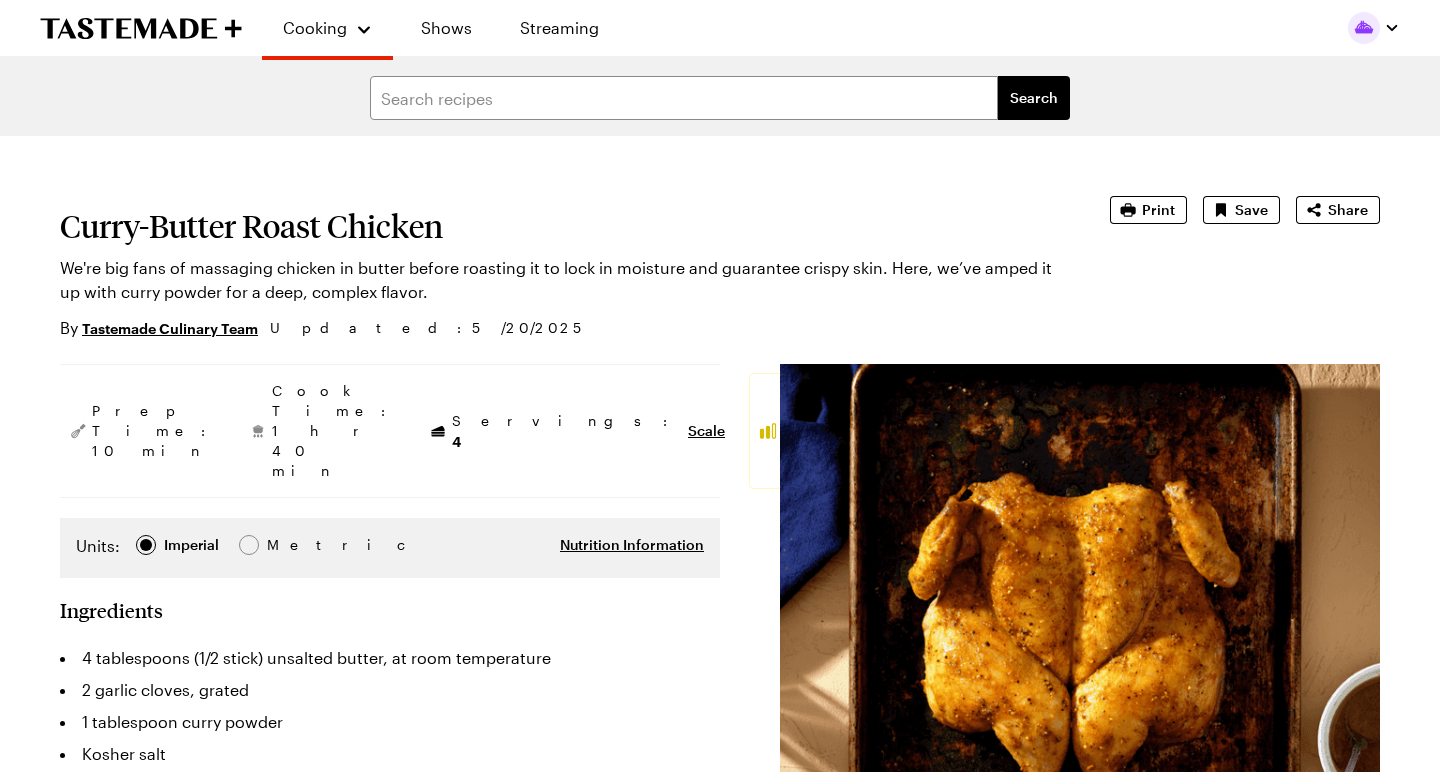 type on "x" 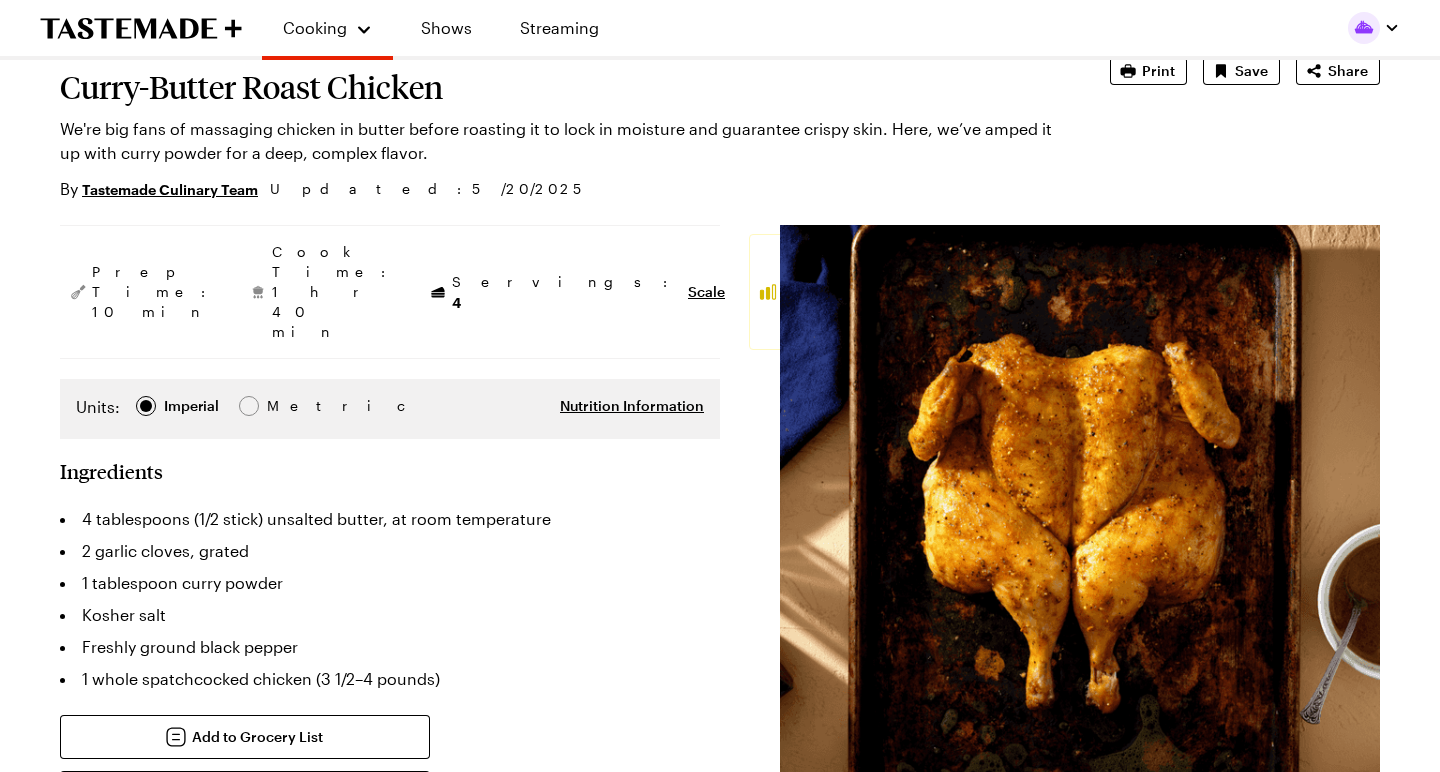 scroll, scrollTop: 145, scrollLeft: 0, axis: vertical 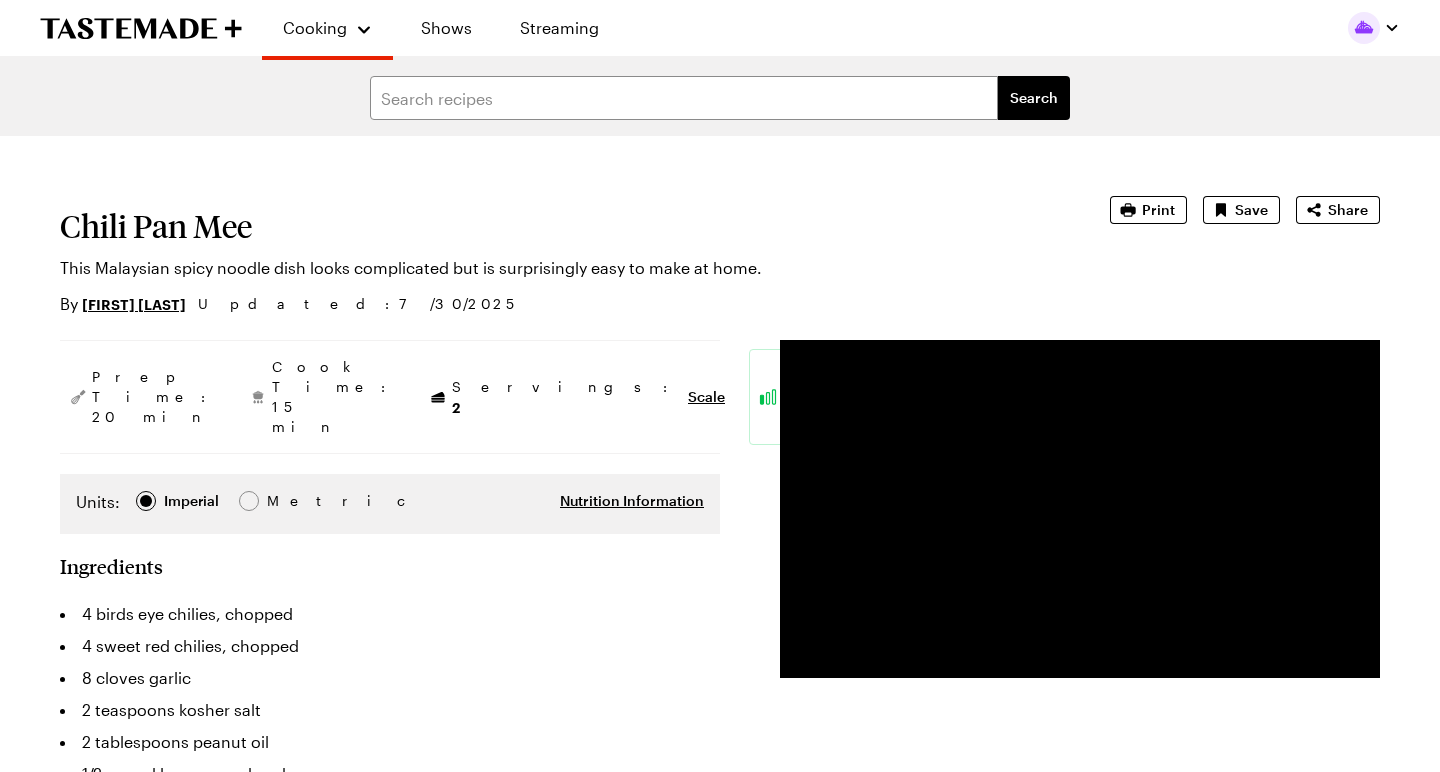 type on "x" 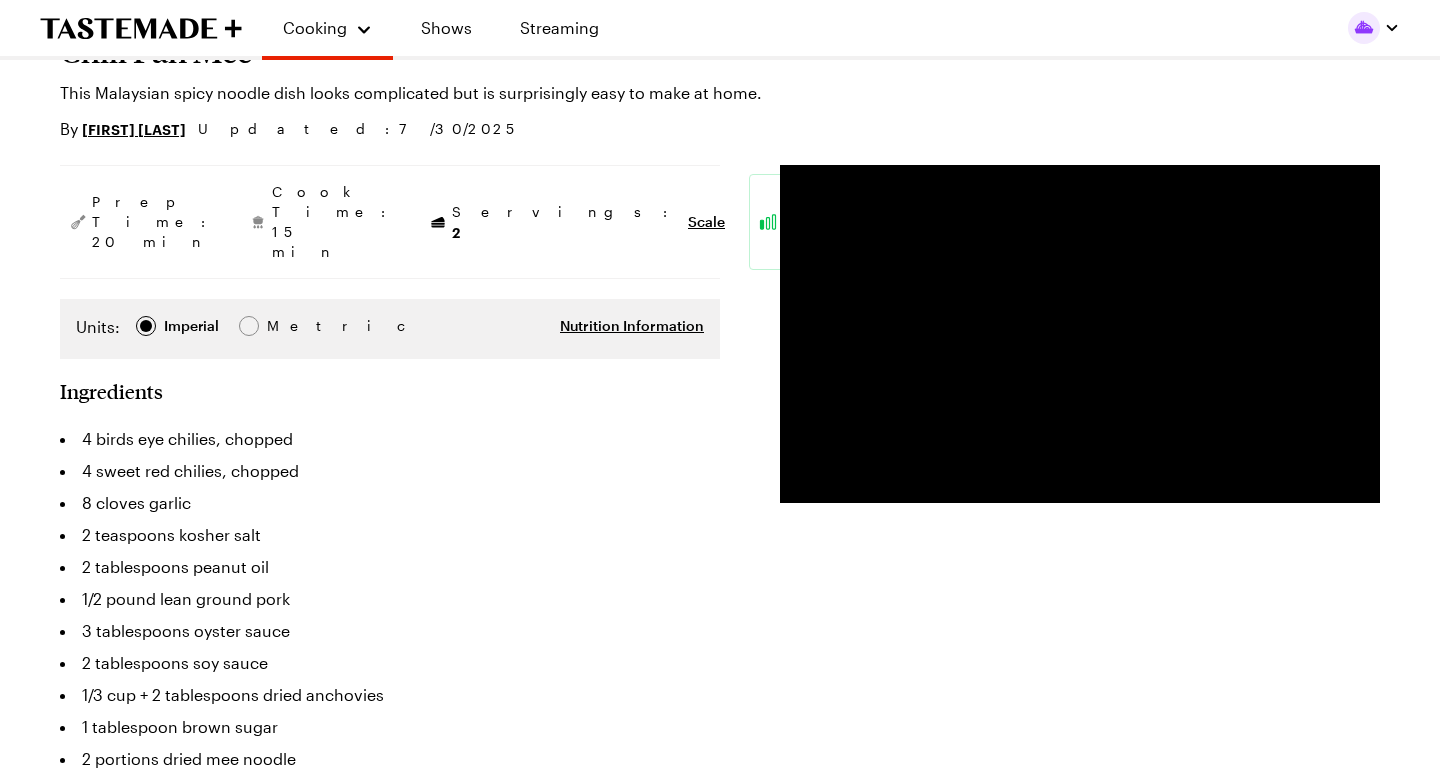 scroll, scrollTop: 150, scrollLeft: 0, axis: vertical 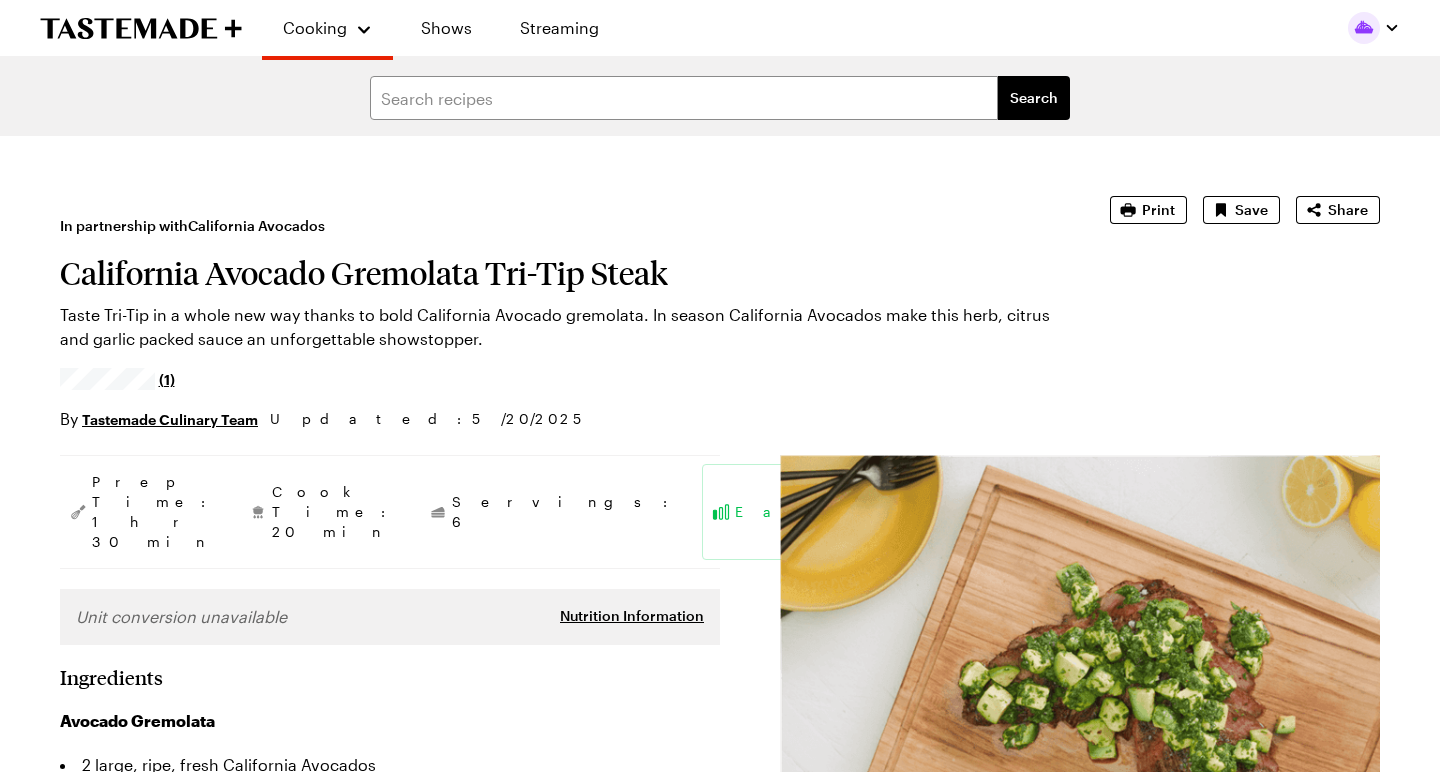 type on "x" 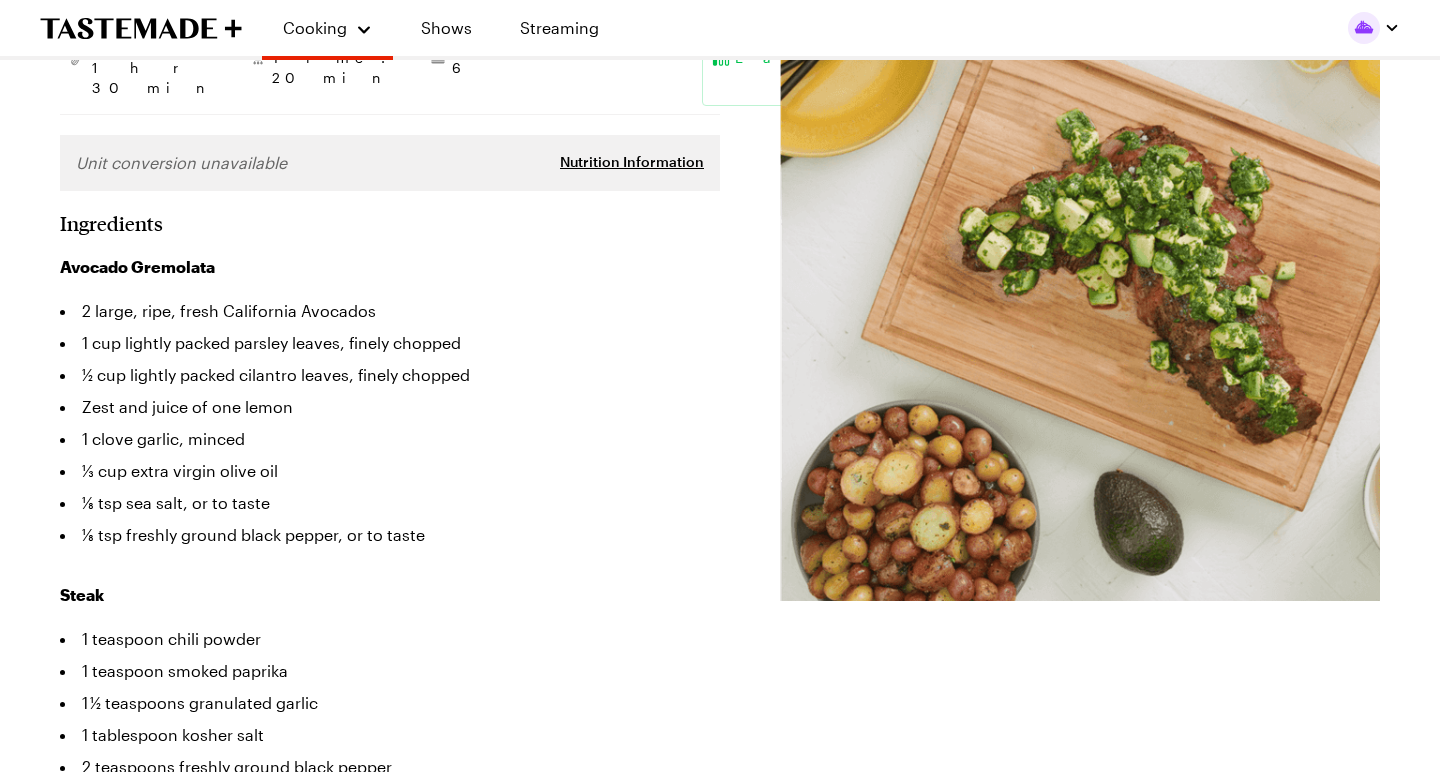 scroll, scrollTop: 453, scrollLeft: 0, axis: vertical 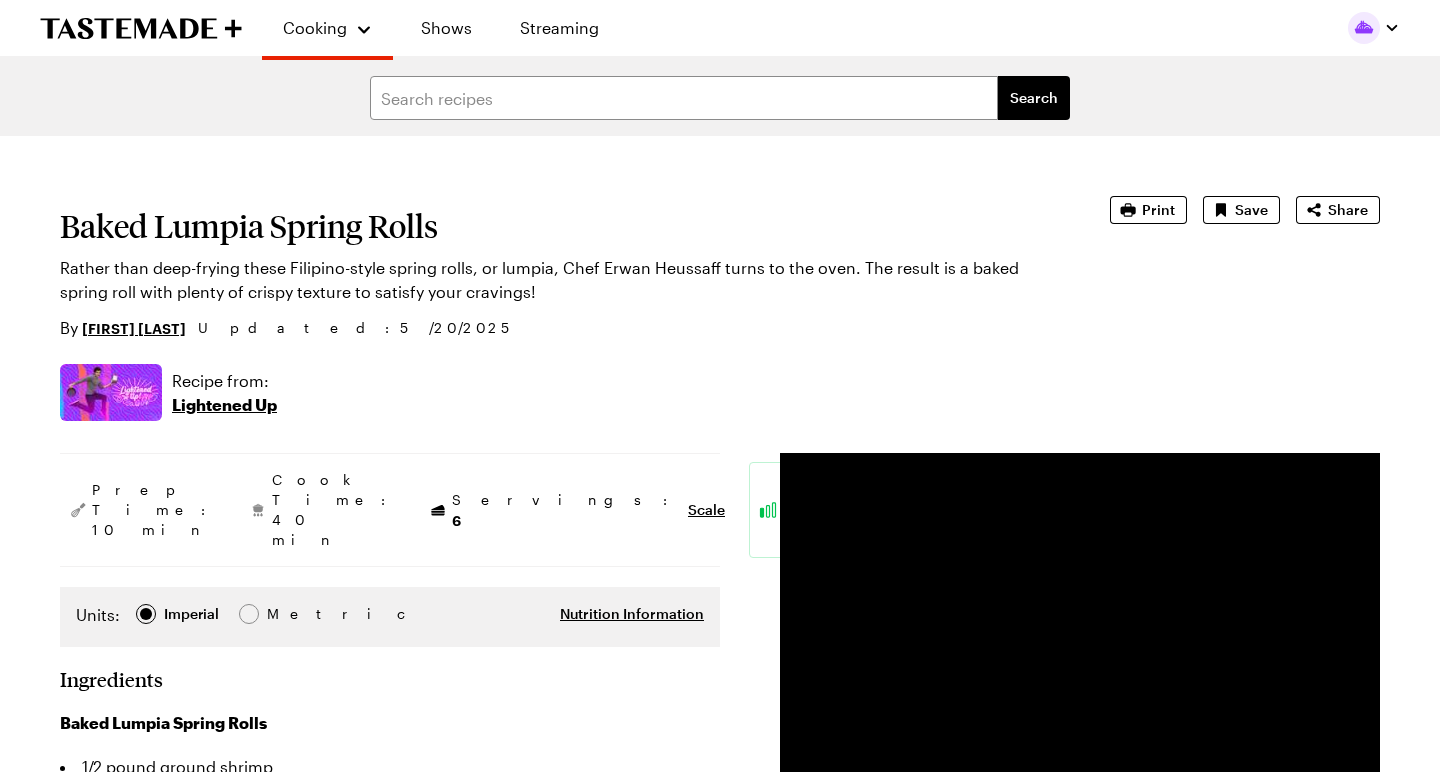 type on "x" 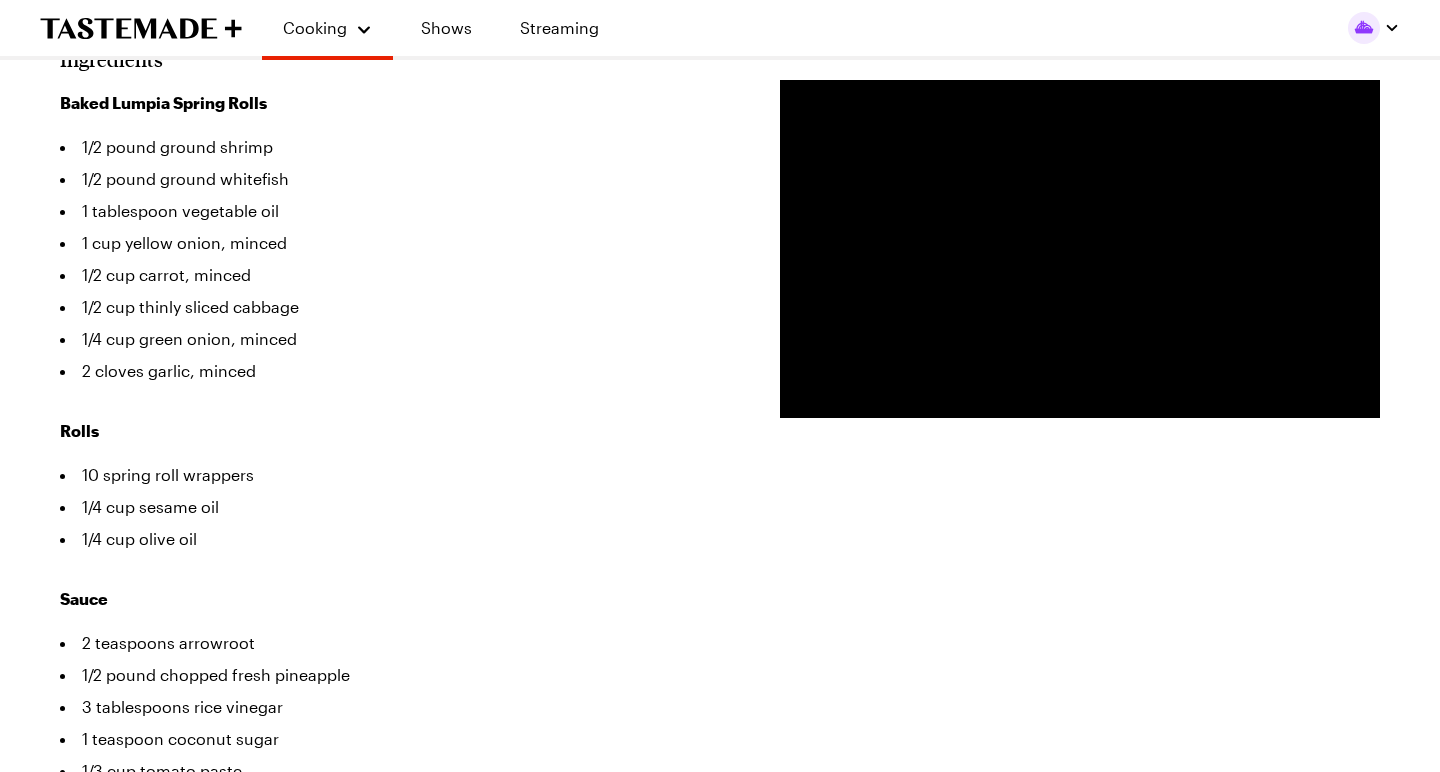 scroll, scrollTop: 620, scrollLeft: 0, axis: vertical 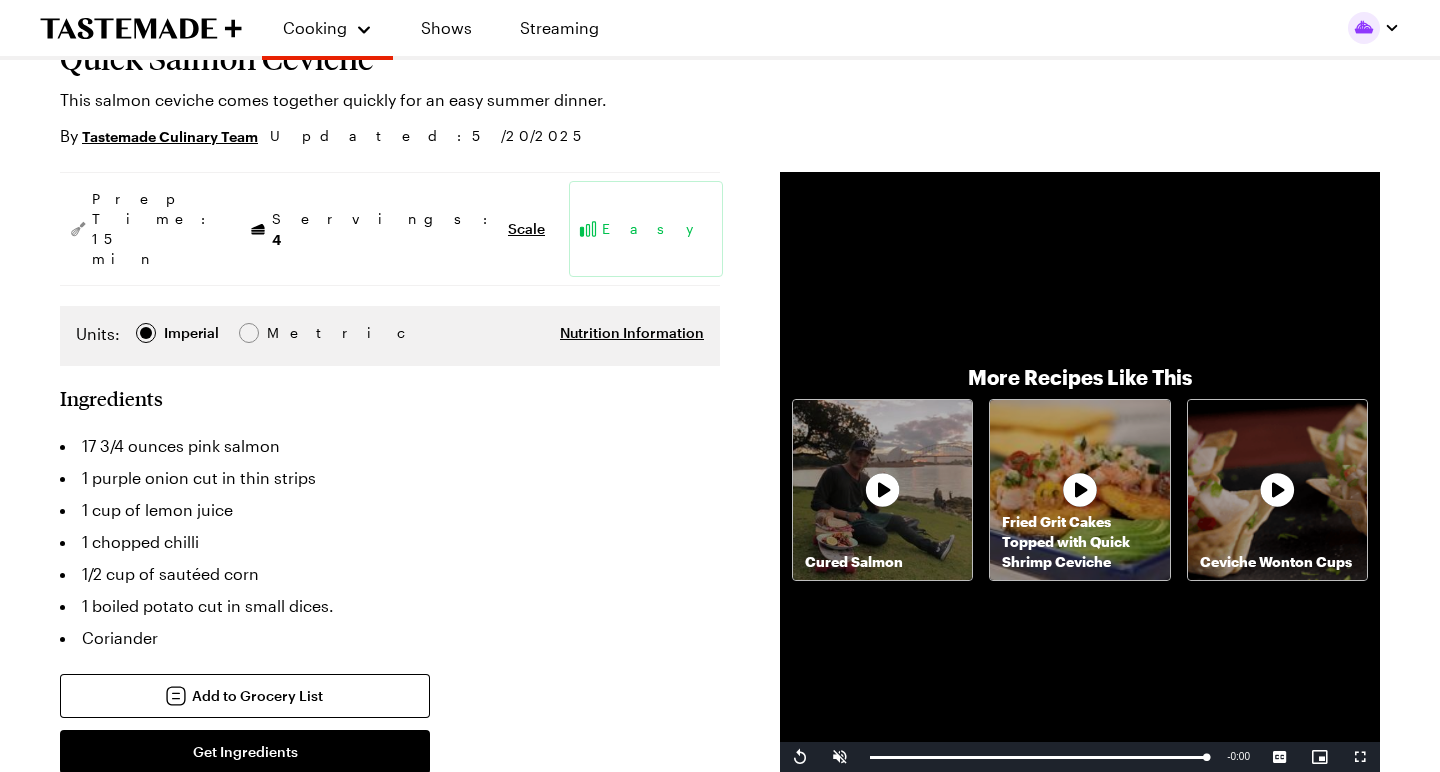 type on "x" 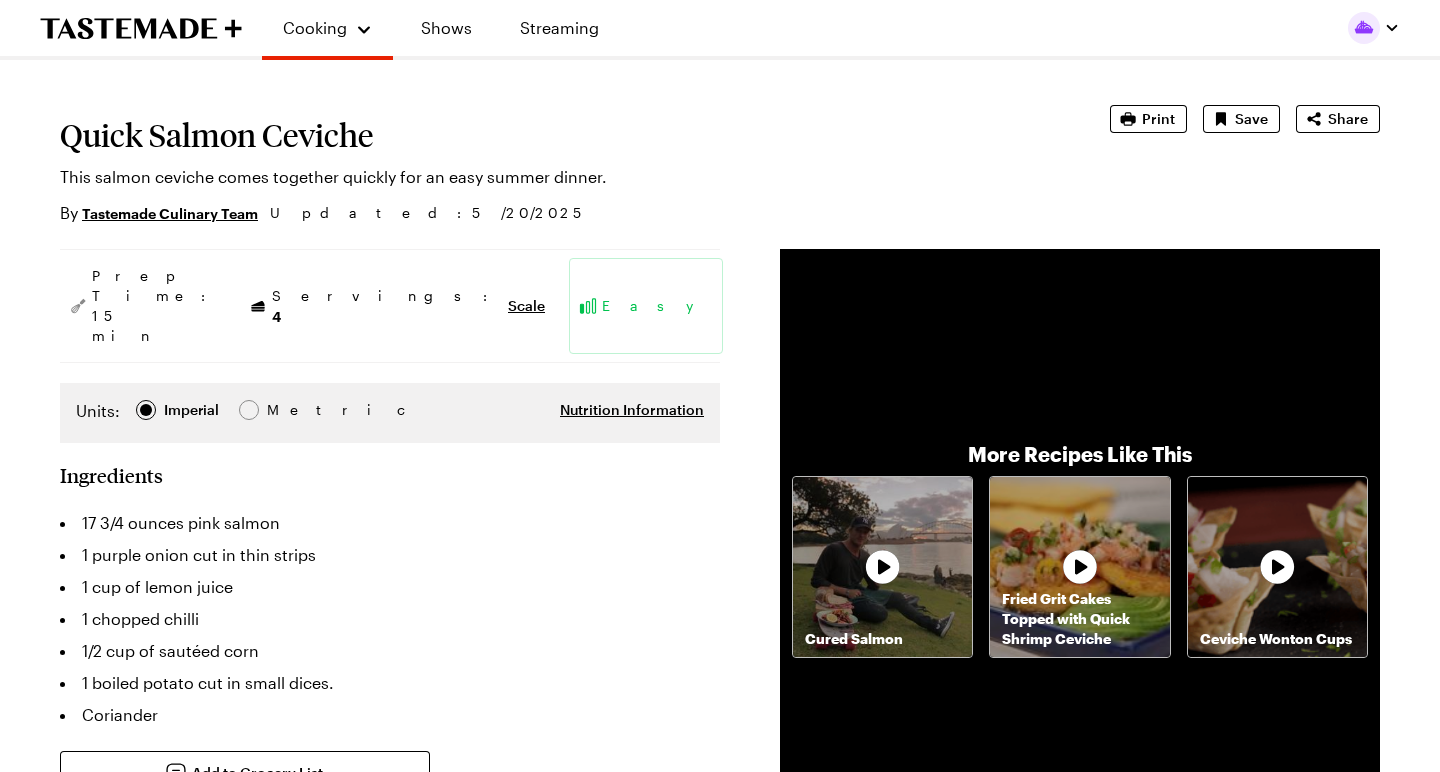 scroll, scrollTop: 99, scrollLeft: 0, axis: vertical 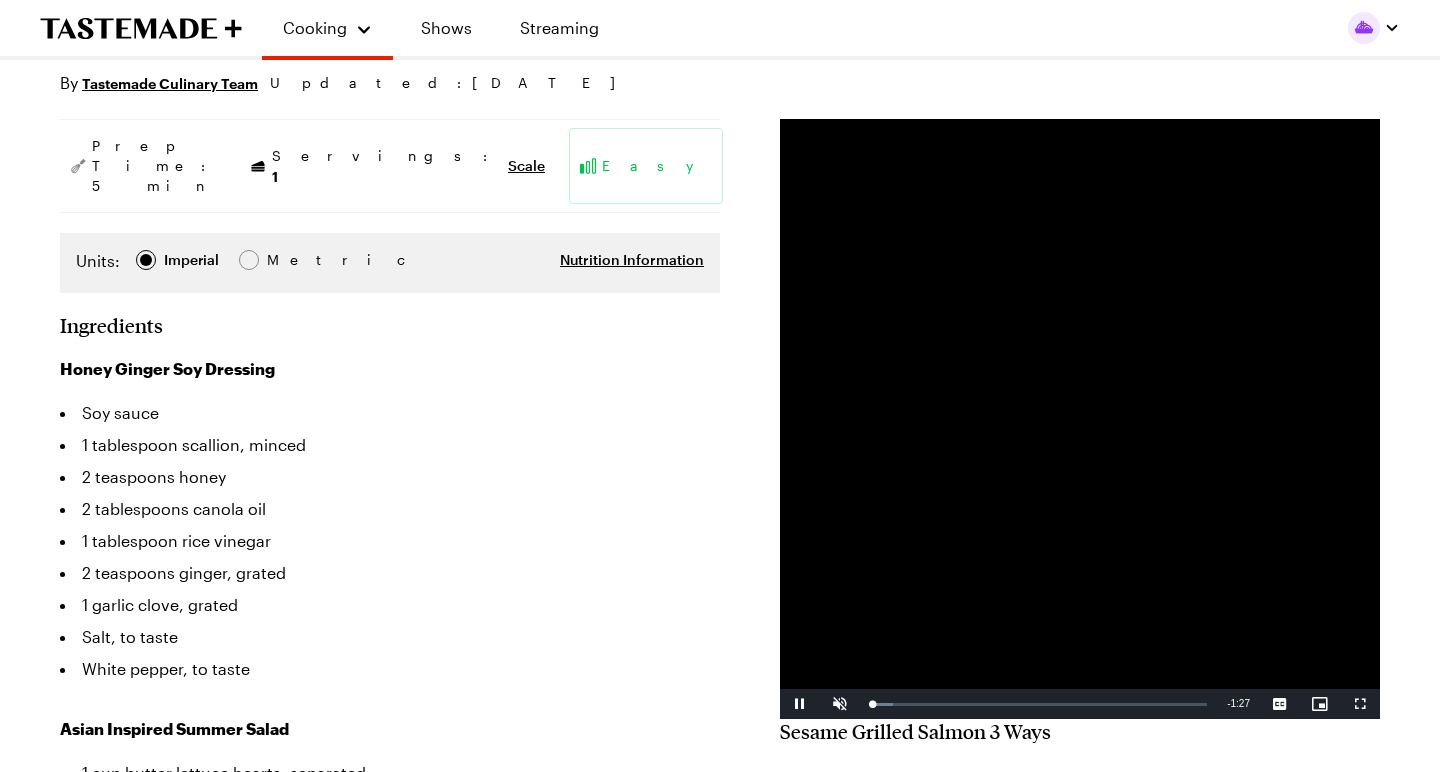 type on "x" 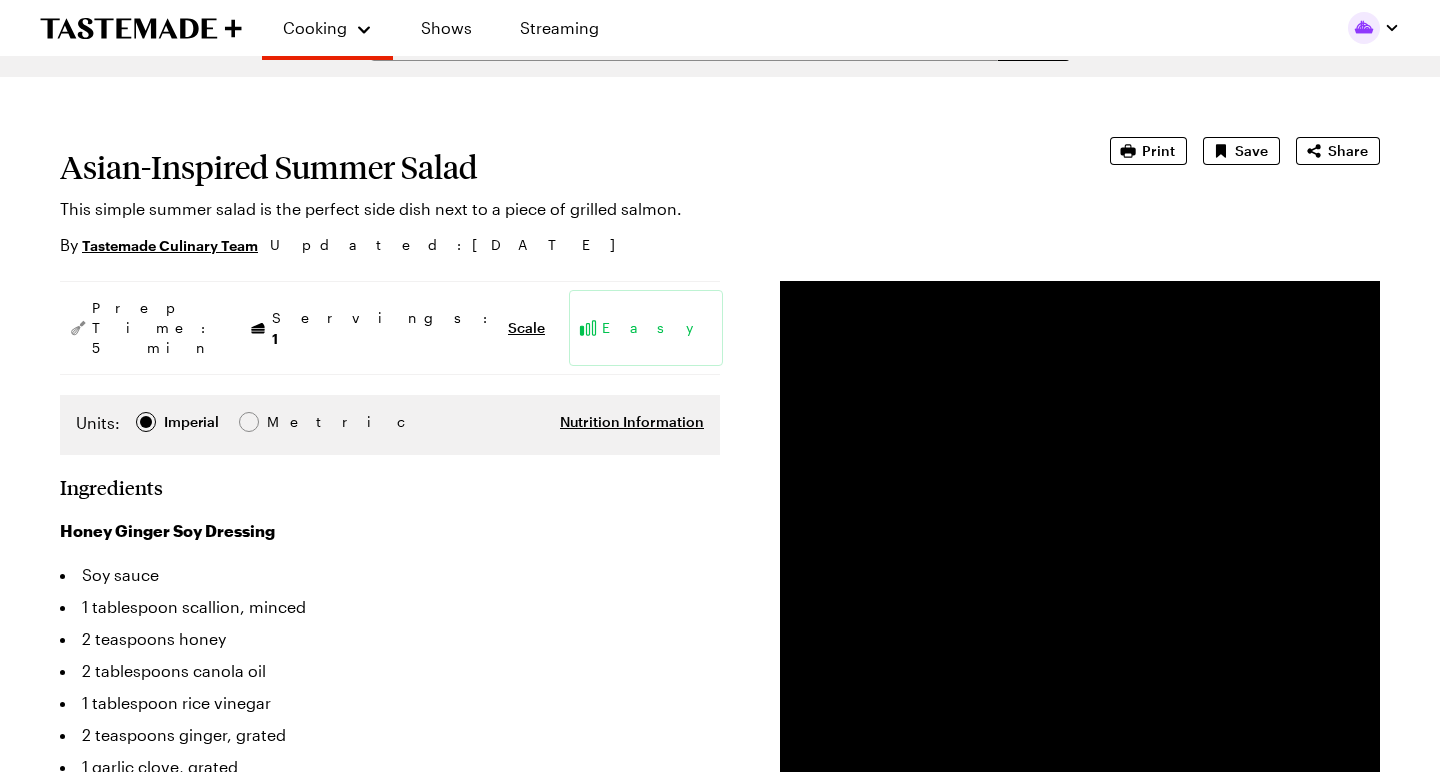 scroll, scrollTop: 61, scrollLeft: 0, axis: vertical 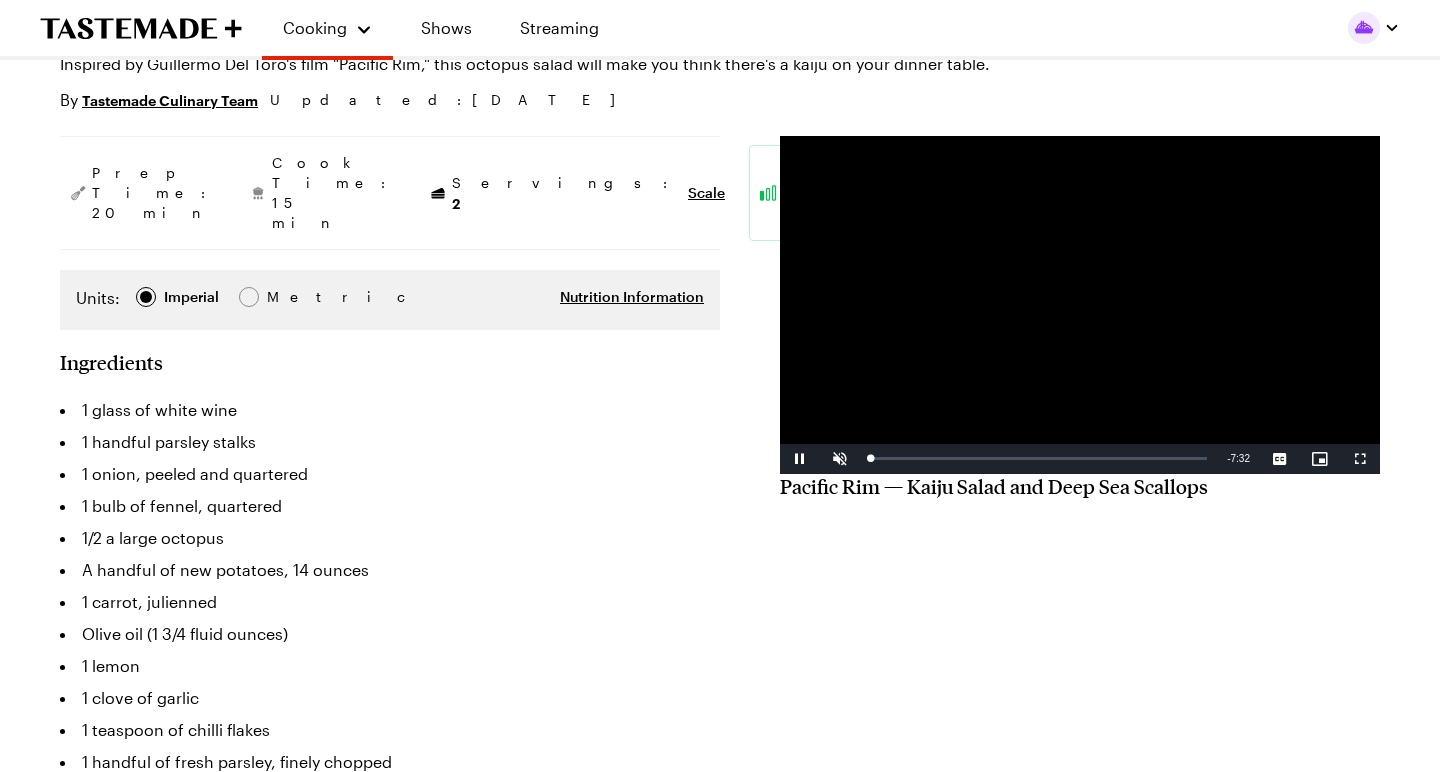 type on "x" 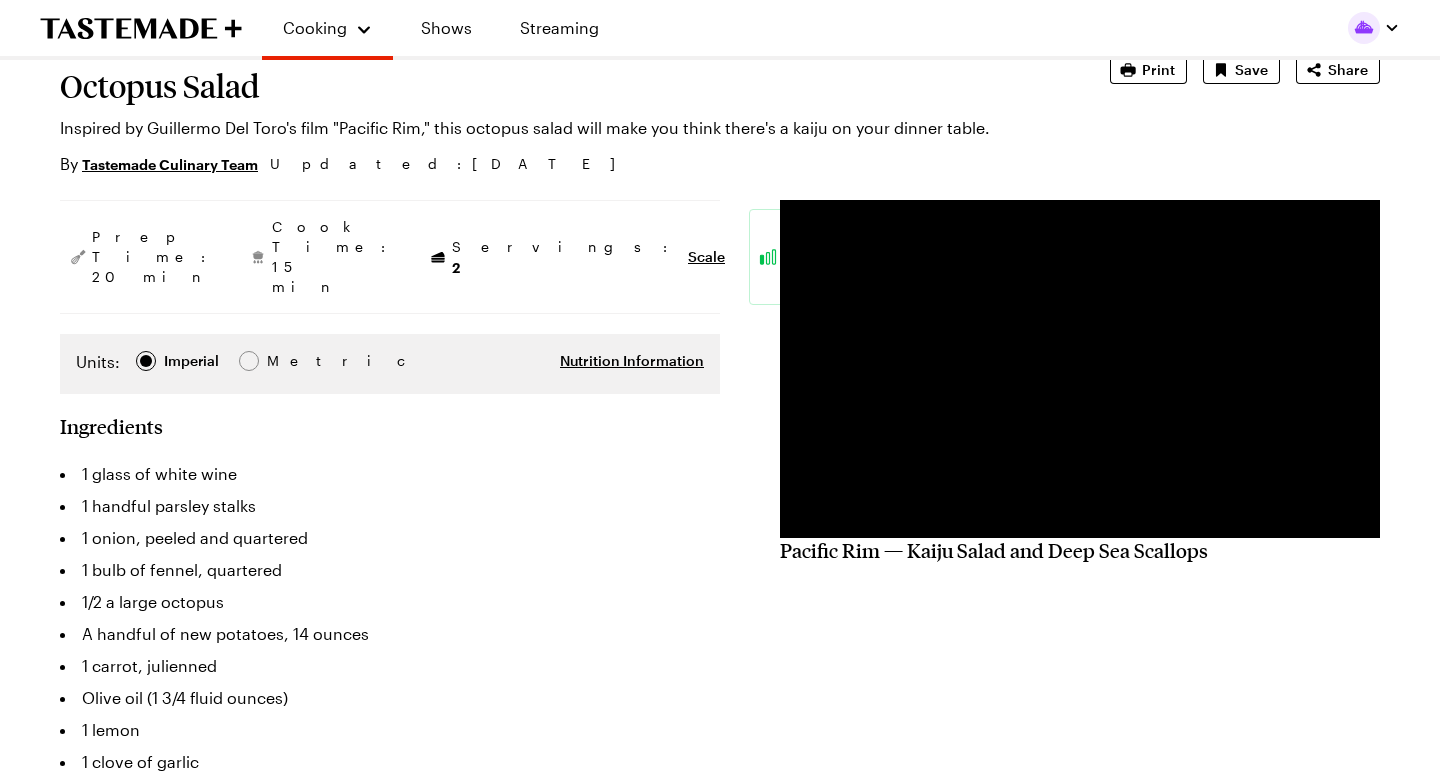 scroll, scrollTop: 131, scrollLeft: 0, axis: vertical 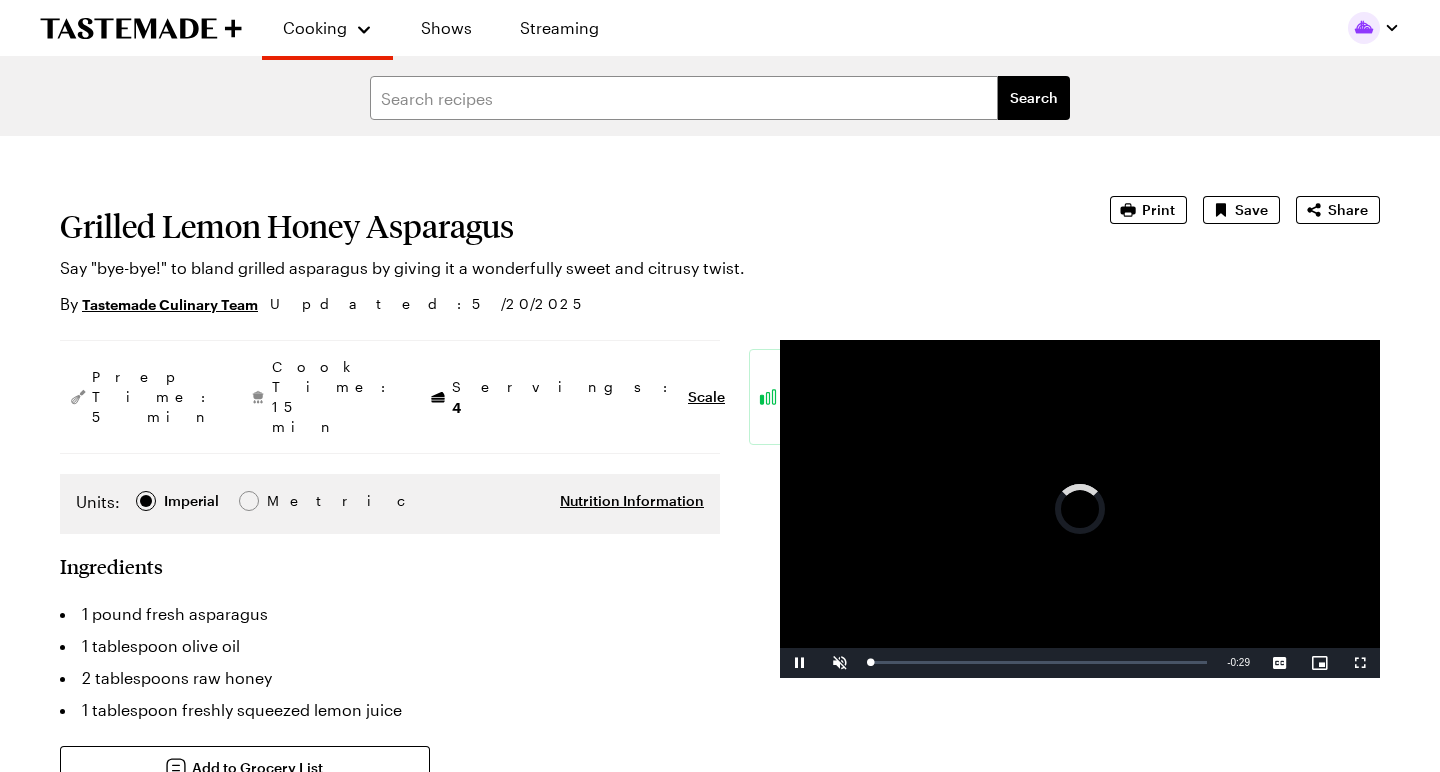type on "x" 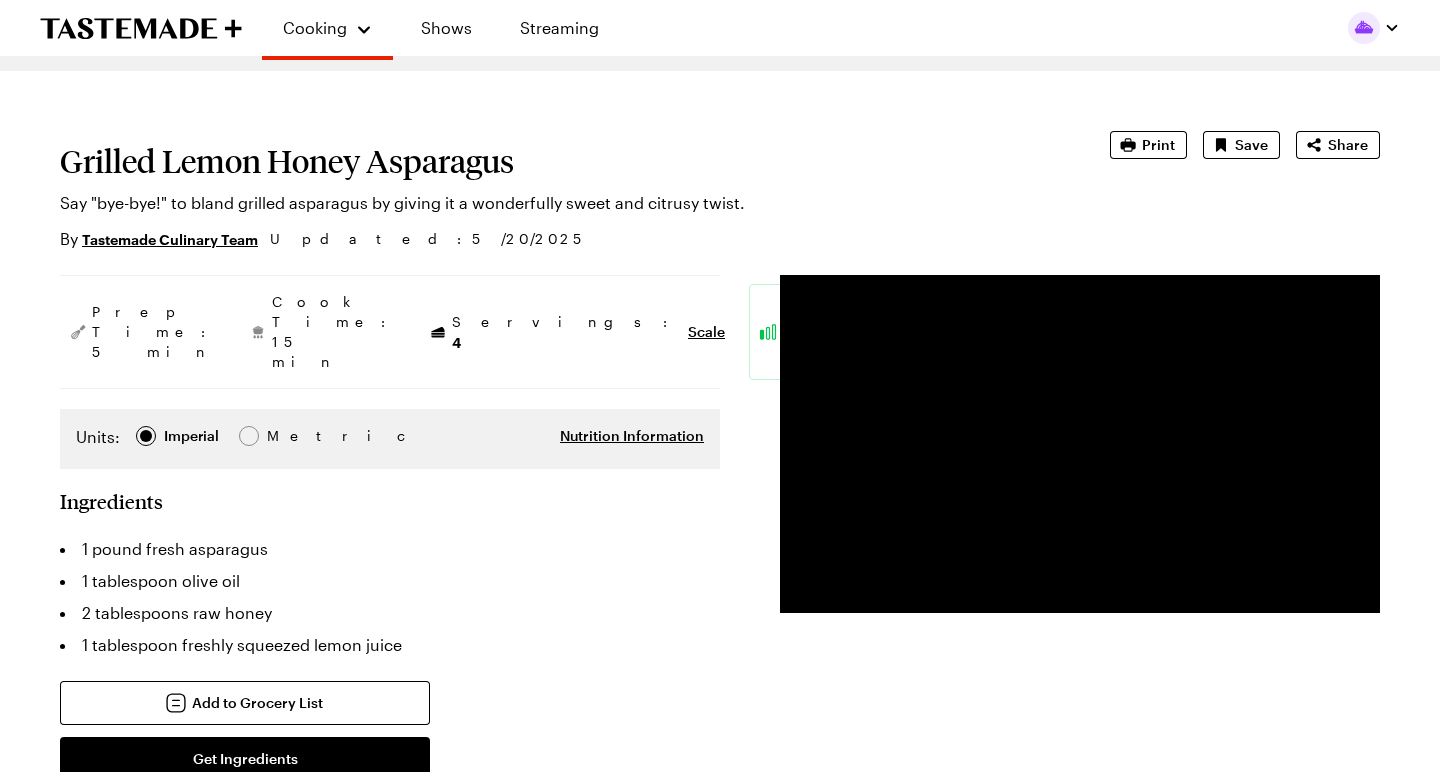 scroll, scrollTop: 66, scrollLeft: 0, axis: vertical 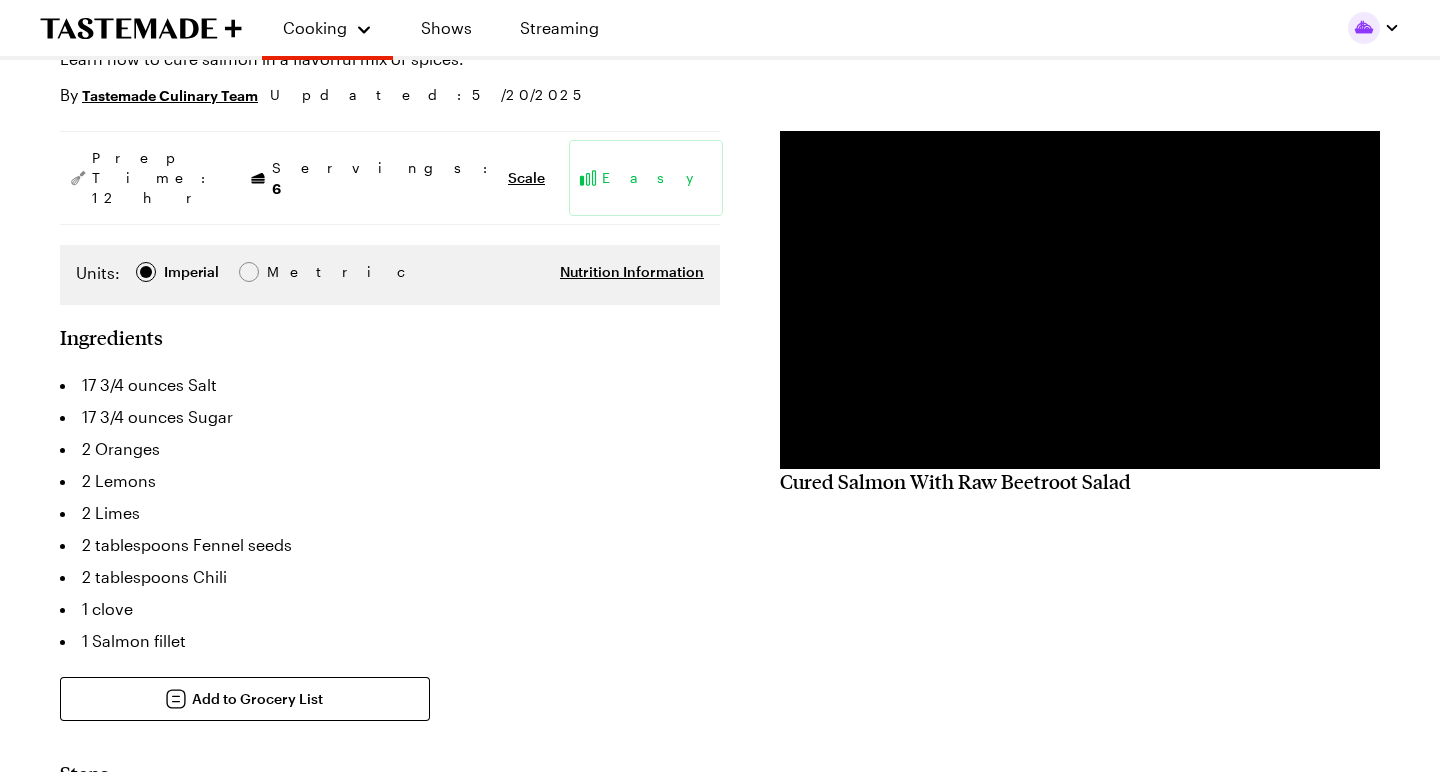 type on "x" 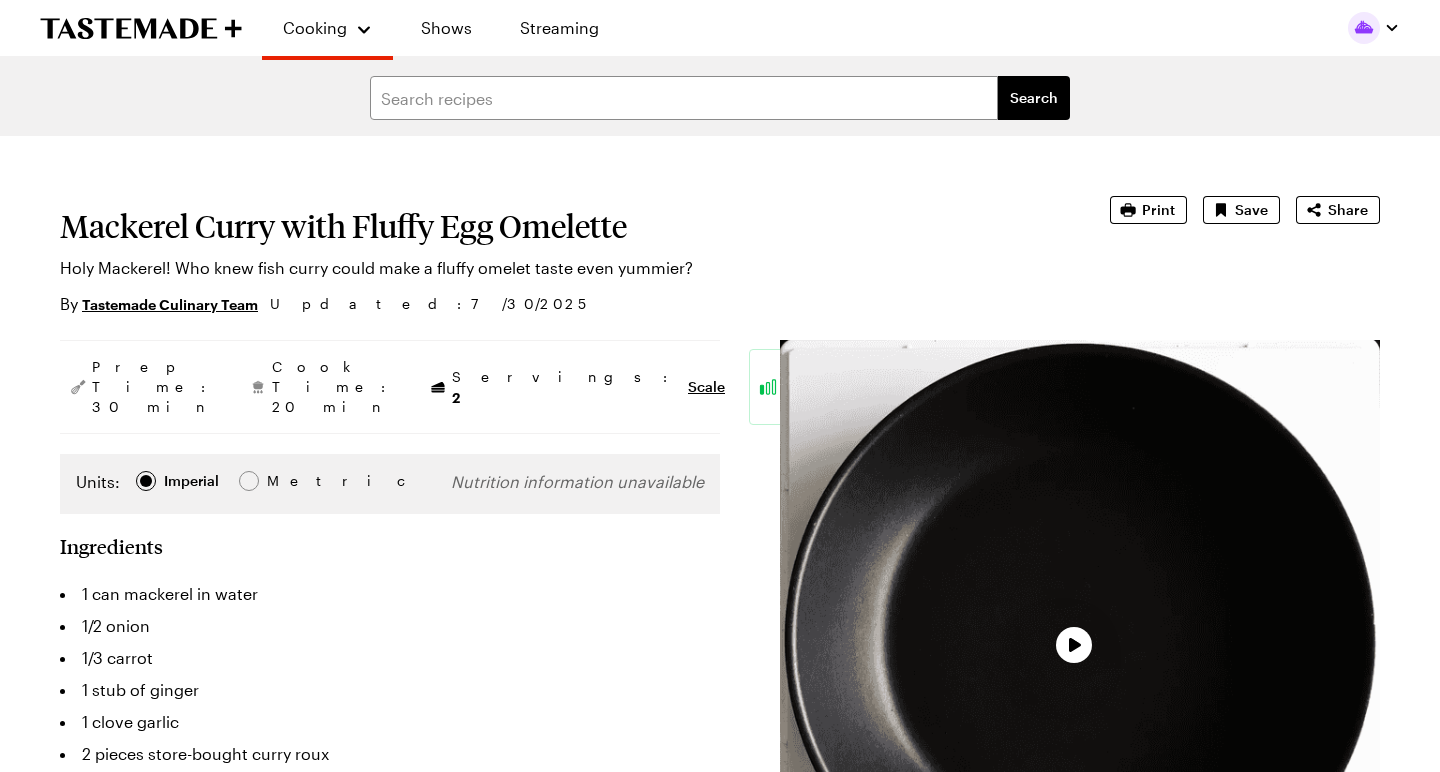 scroll, scrollTop: 0, scrollLeft: 0, axis: both 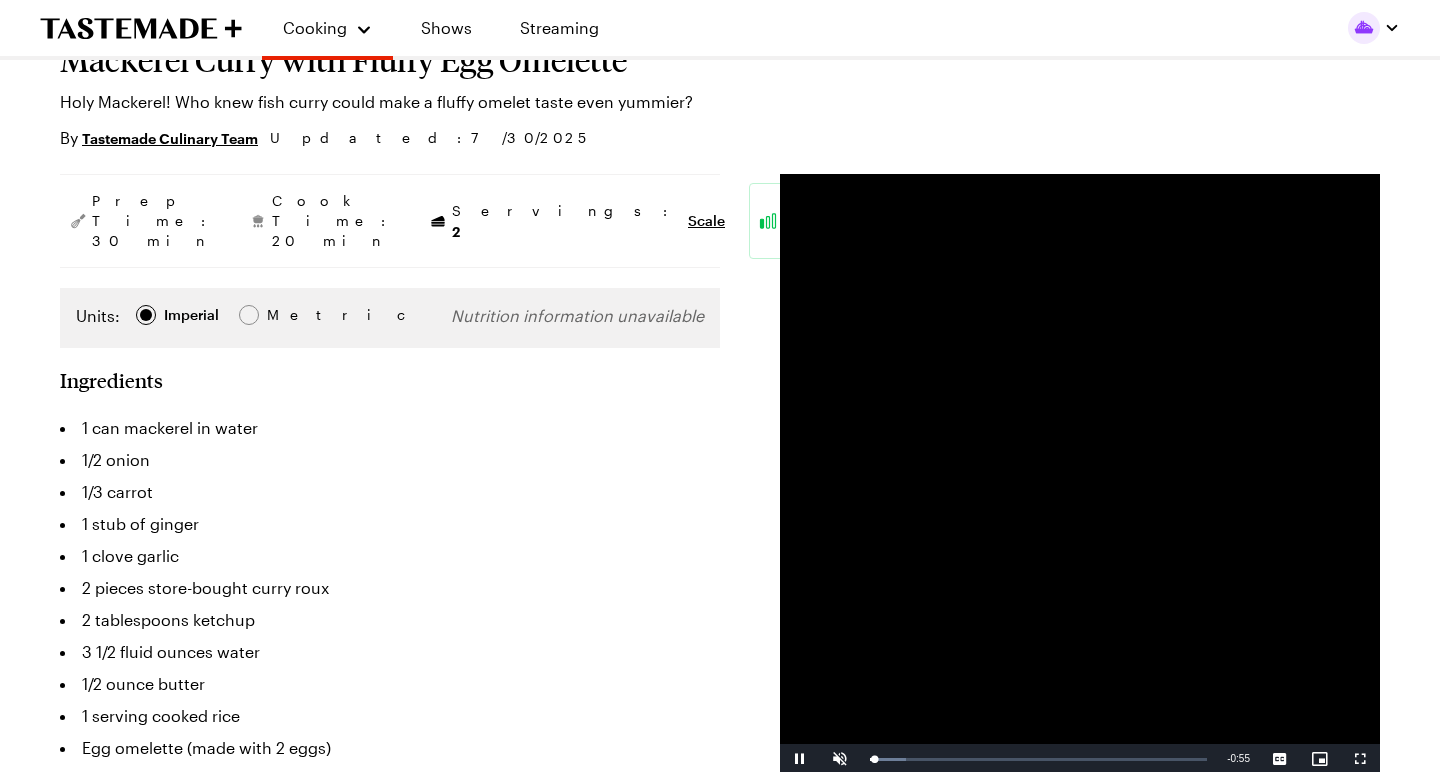 type on "x" 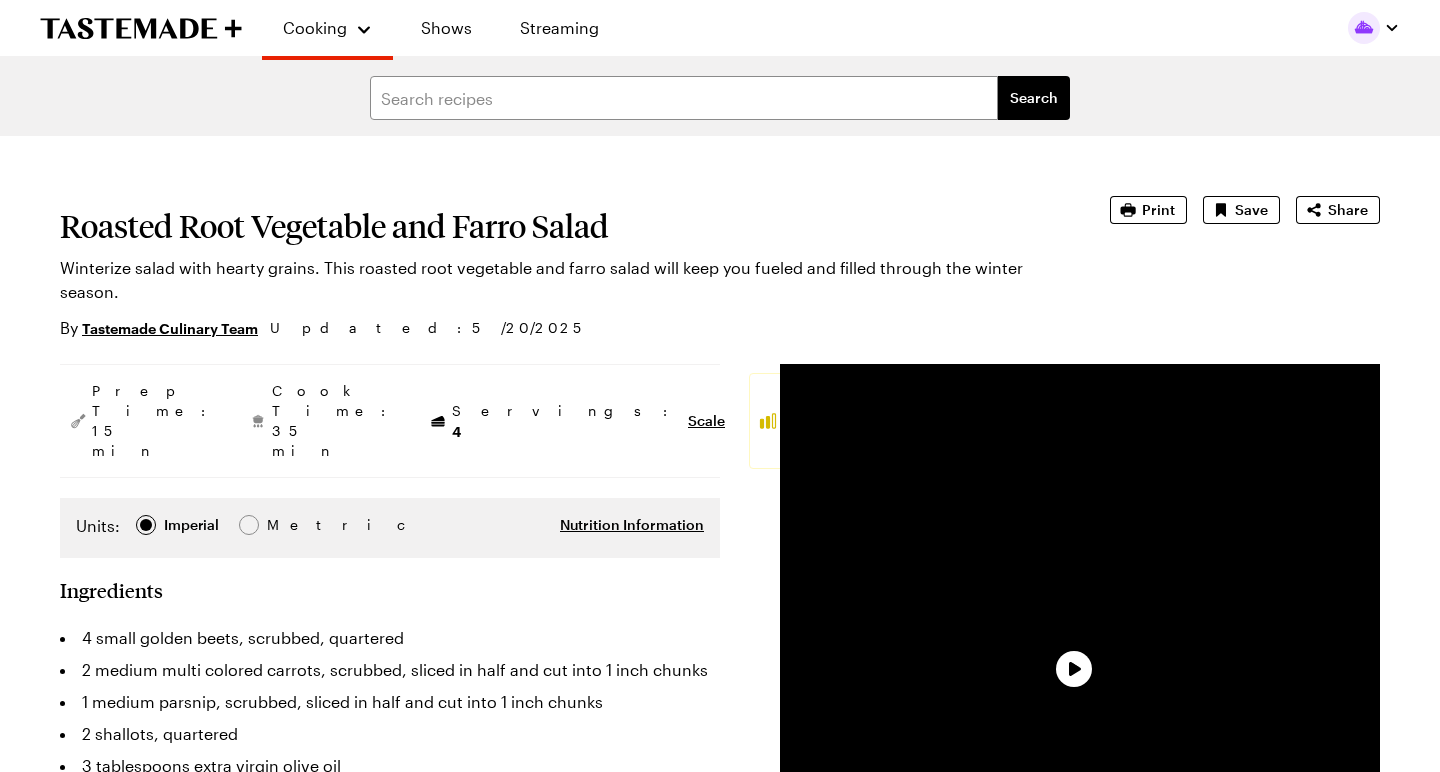 scroll, scrollTop: 0, scrollLeft: 0, axis: both 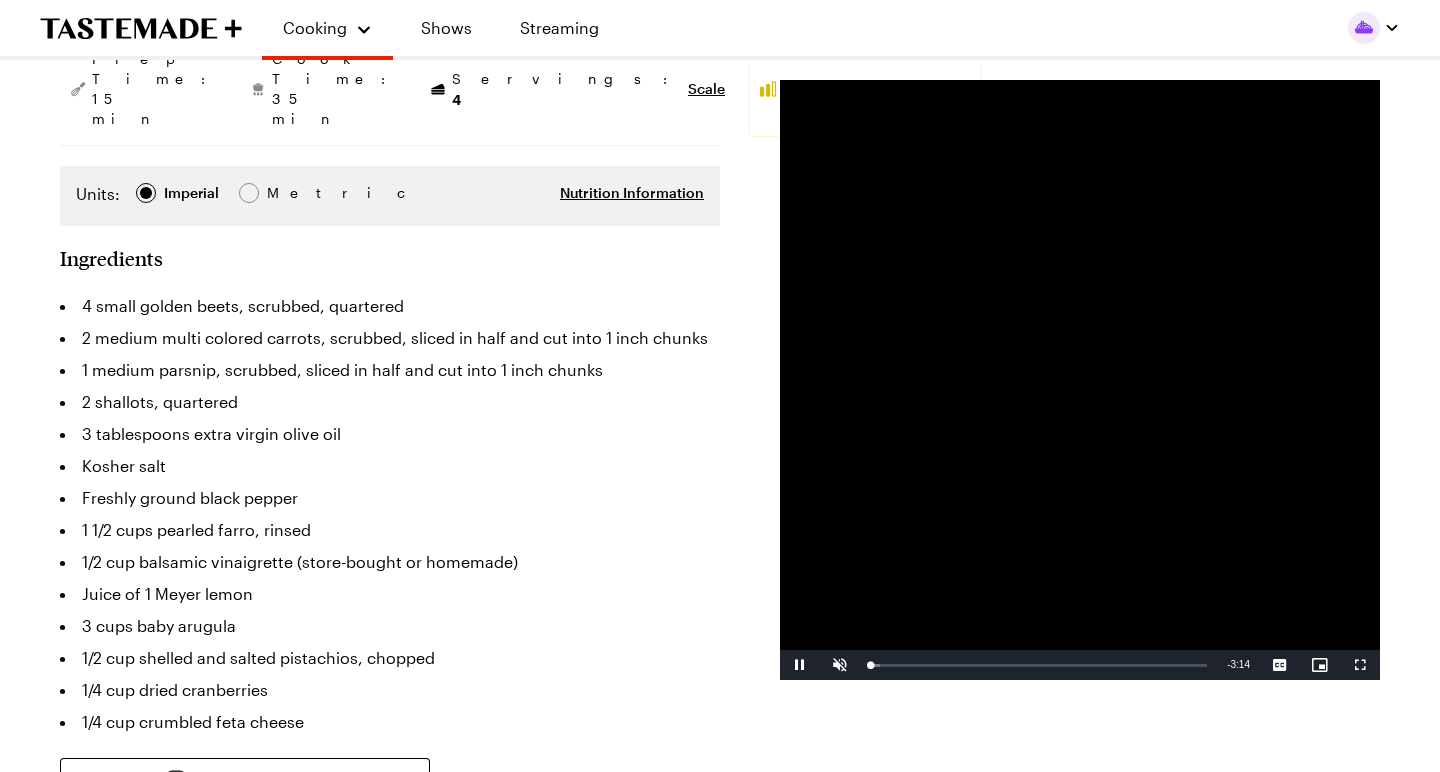 type on "x" 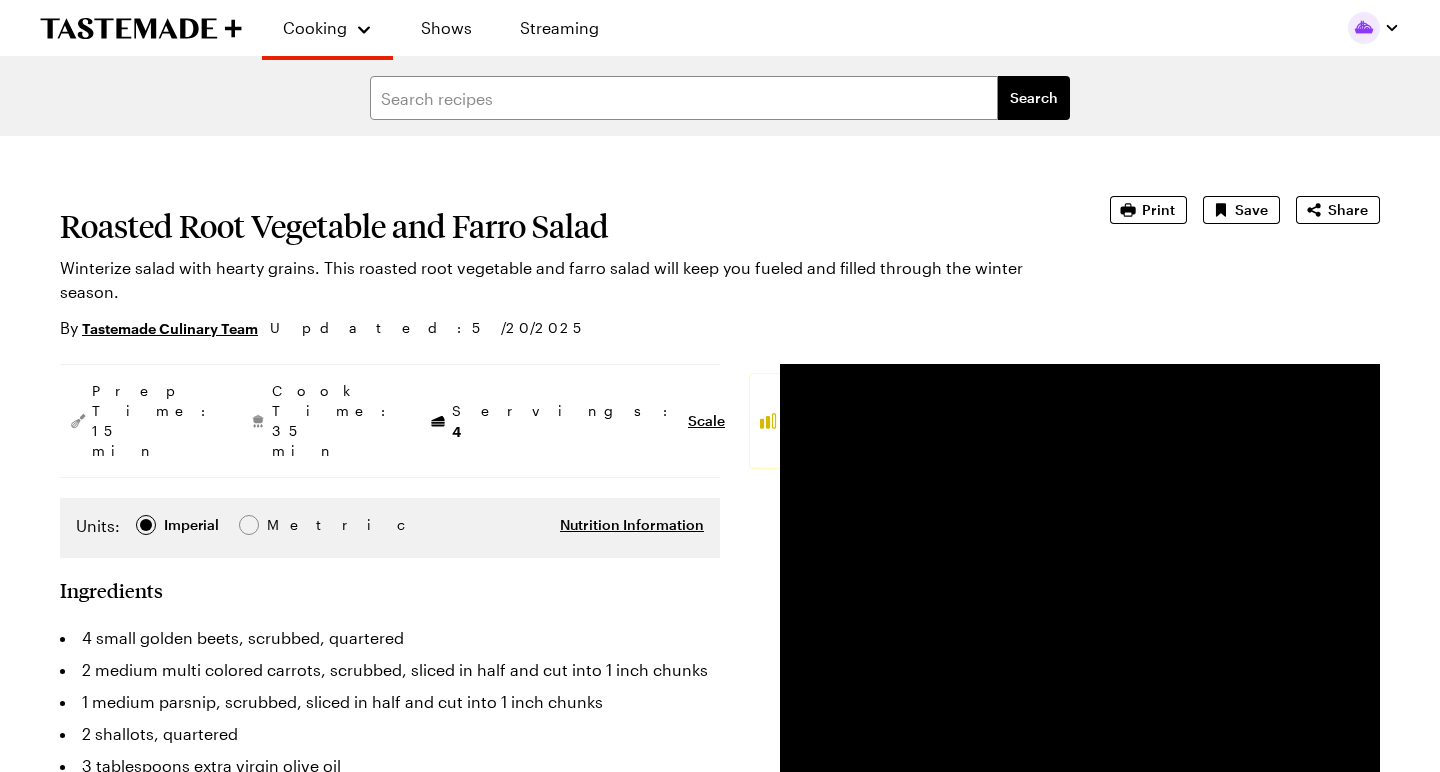 scroll, scrollTop: 0, scrollLeft: 0, axis: both 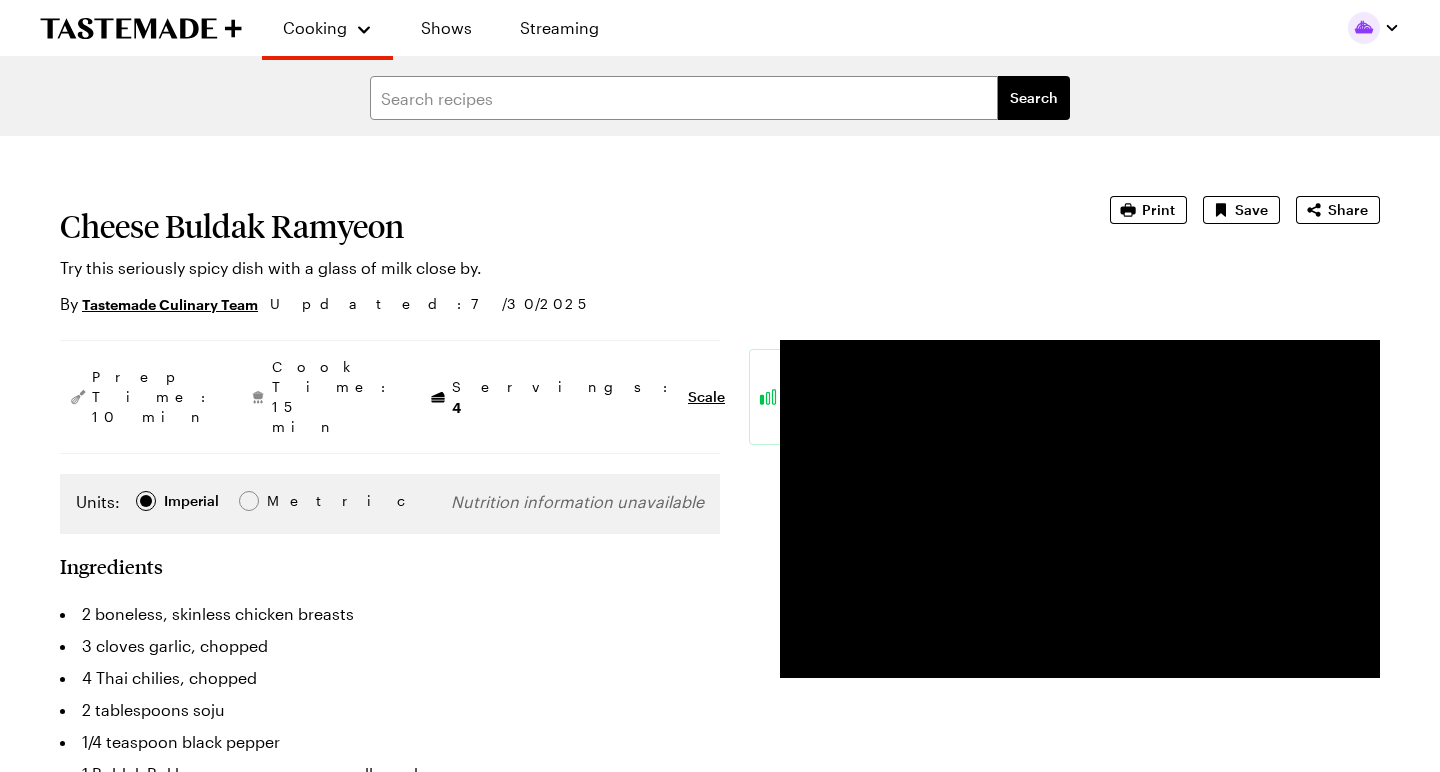 type on "x" 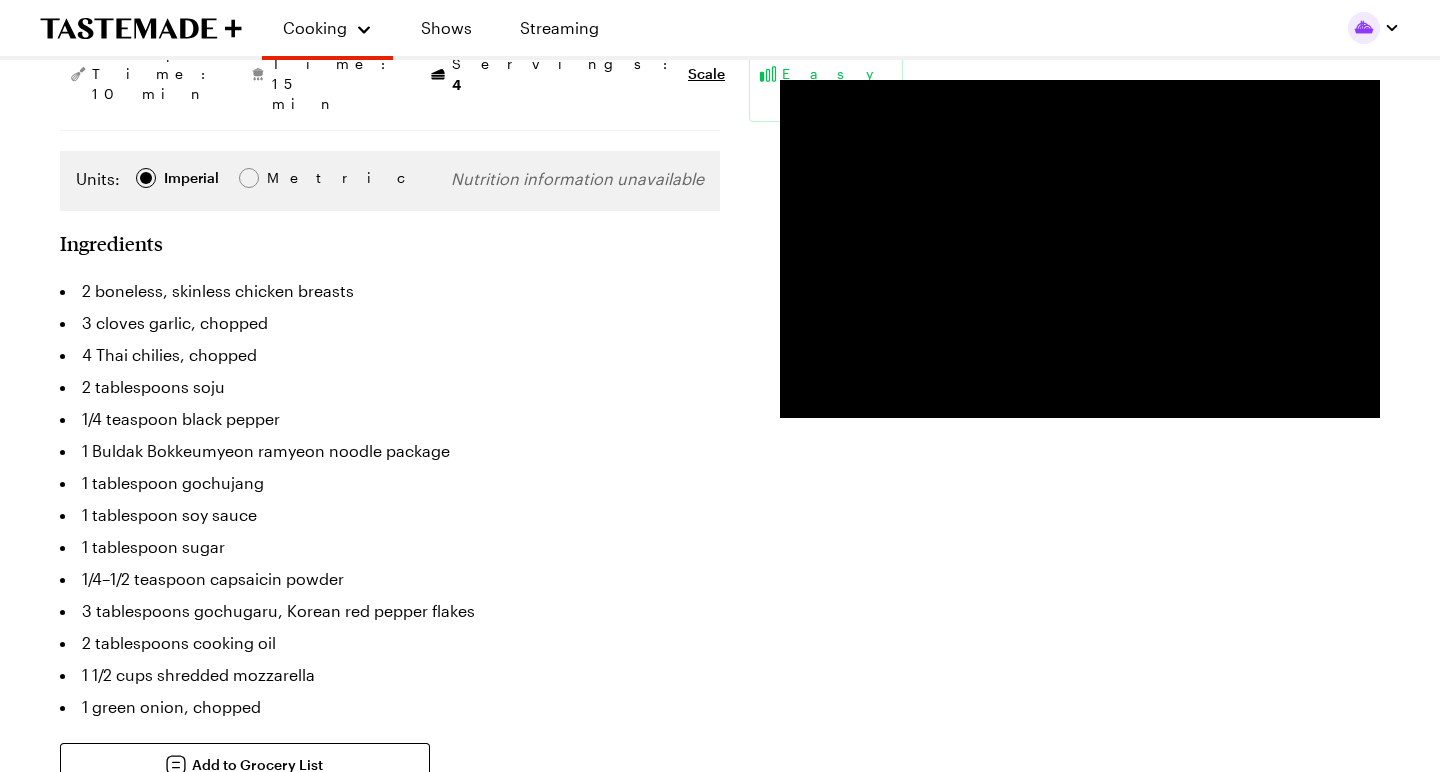scroll, scrollTop: 324, scrollLeft: 0, axis: vertical 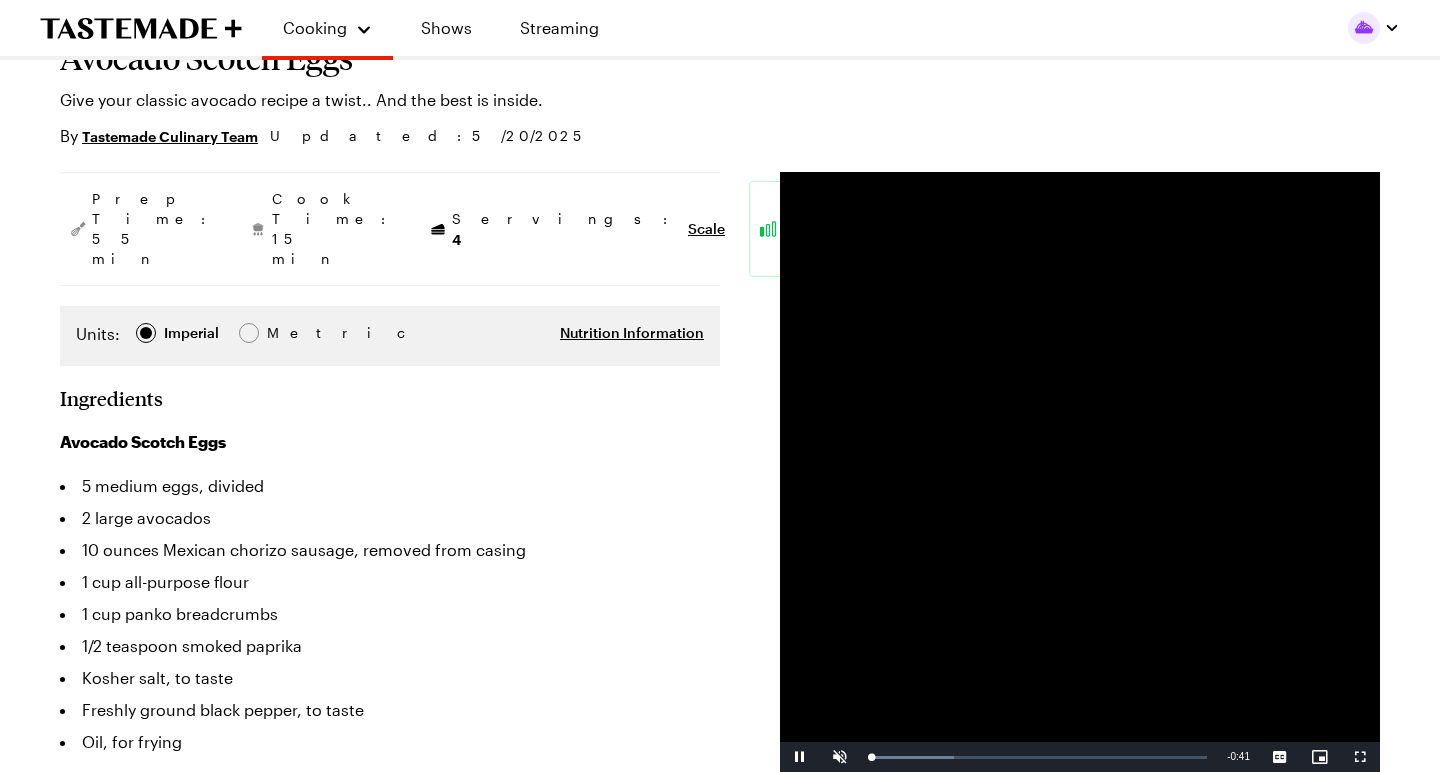 type on "x" 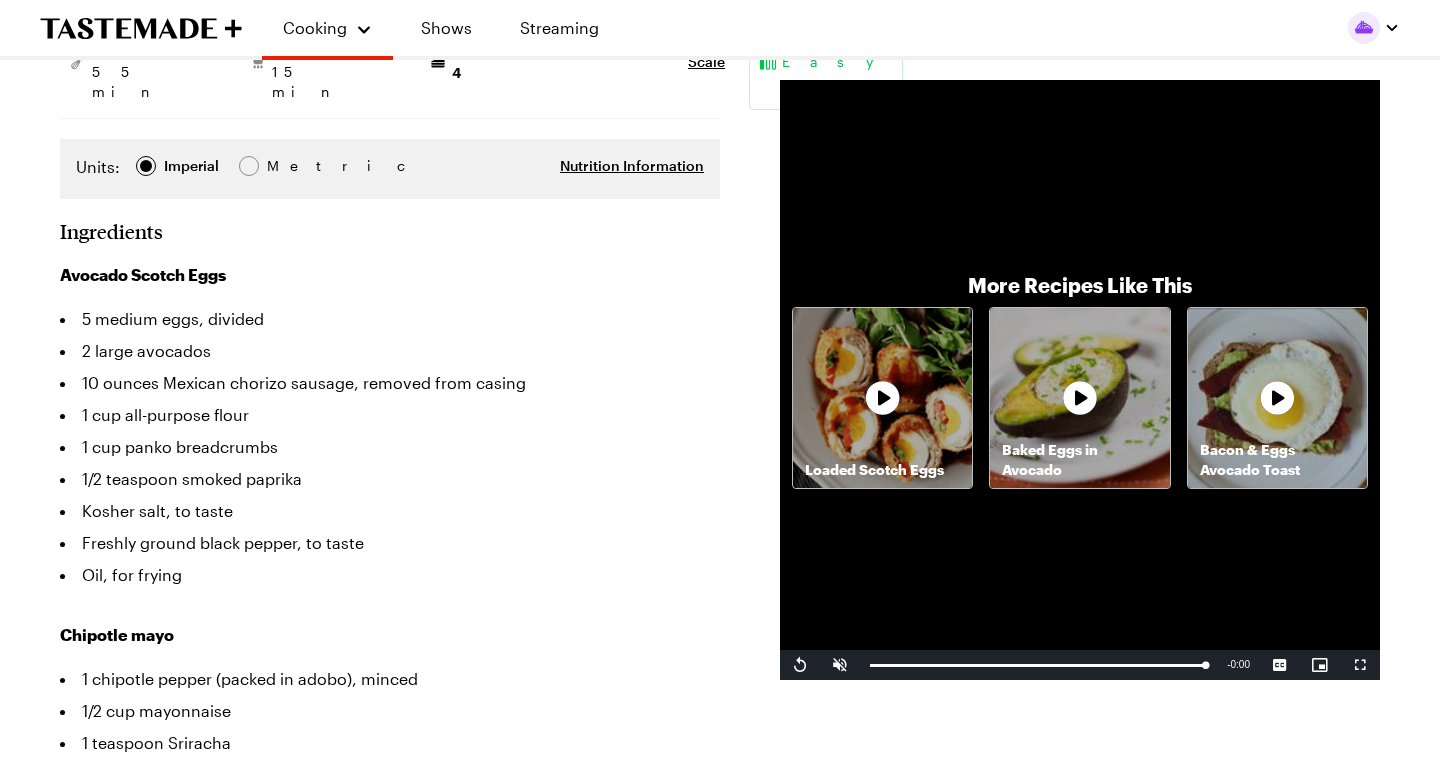 scroll, scrollTop: 344, scrollLeft: 0, axis: vertical 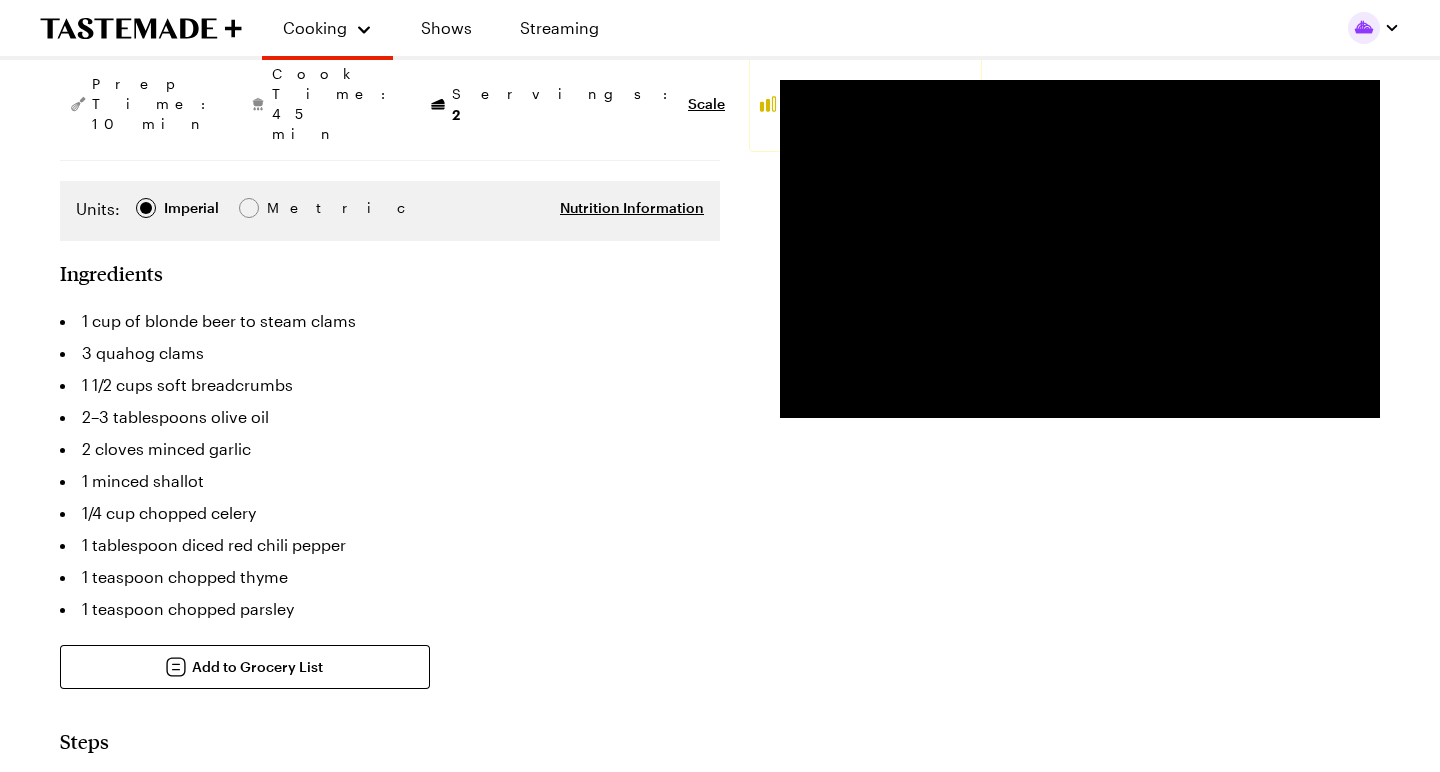 type on "x" 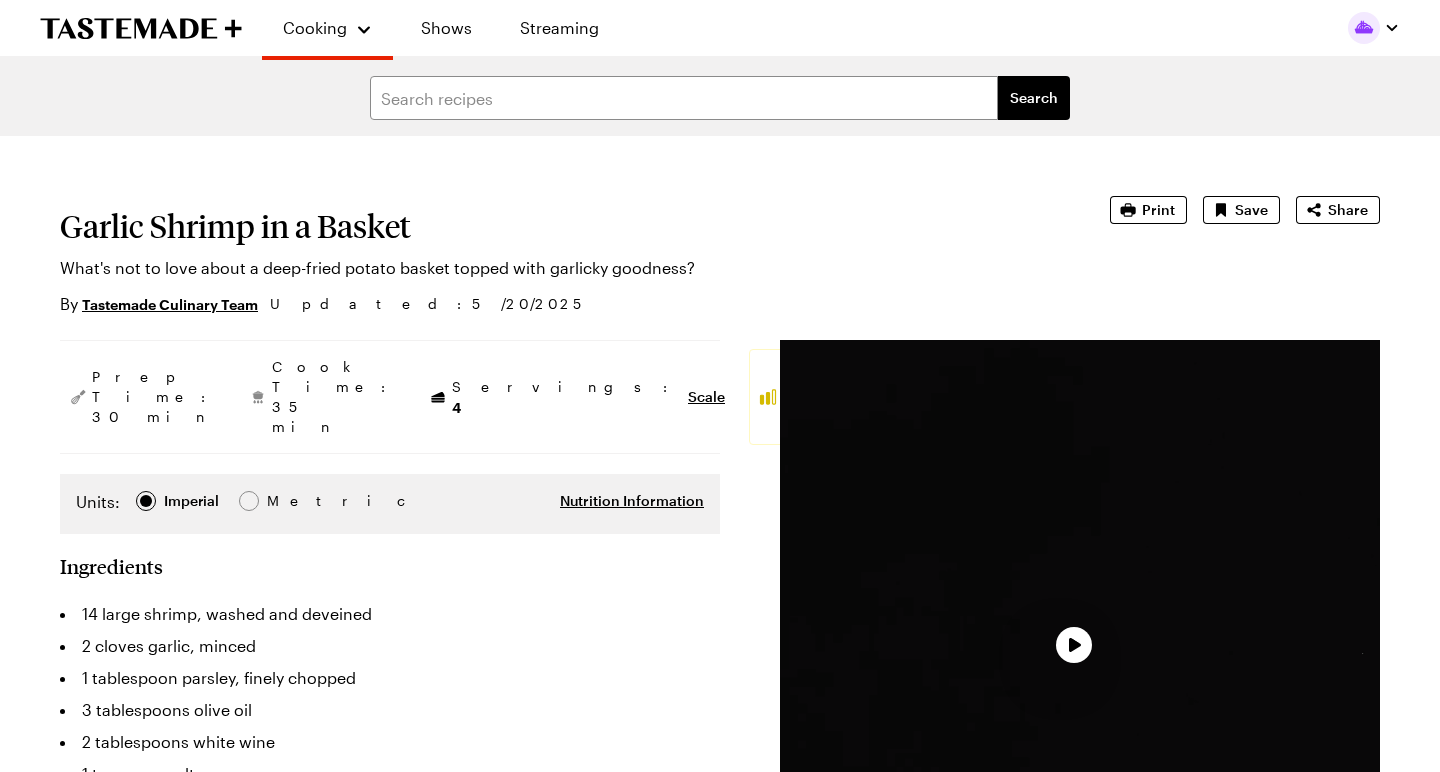 scroll, scrollTop: 0, scrollLeft: 0, axis: both 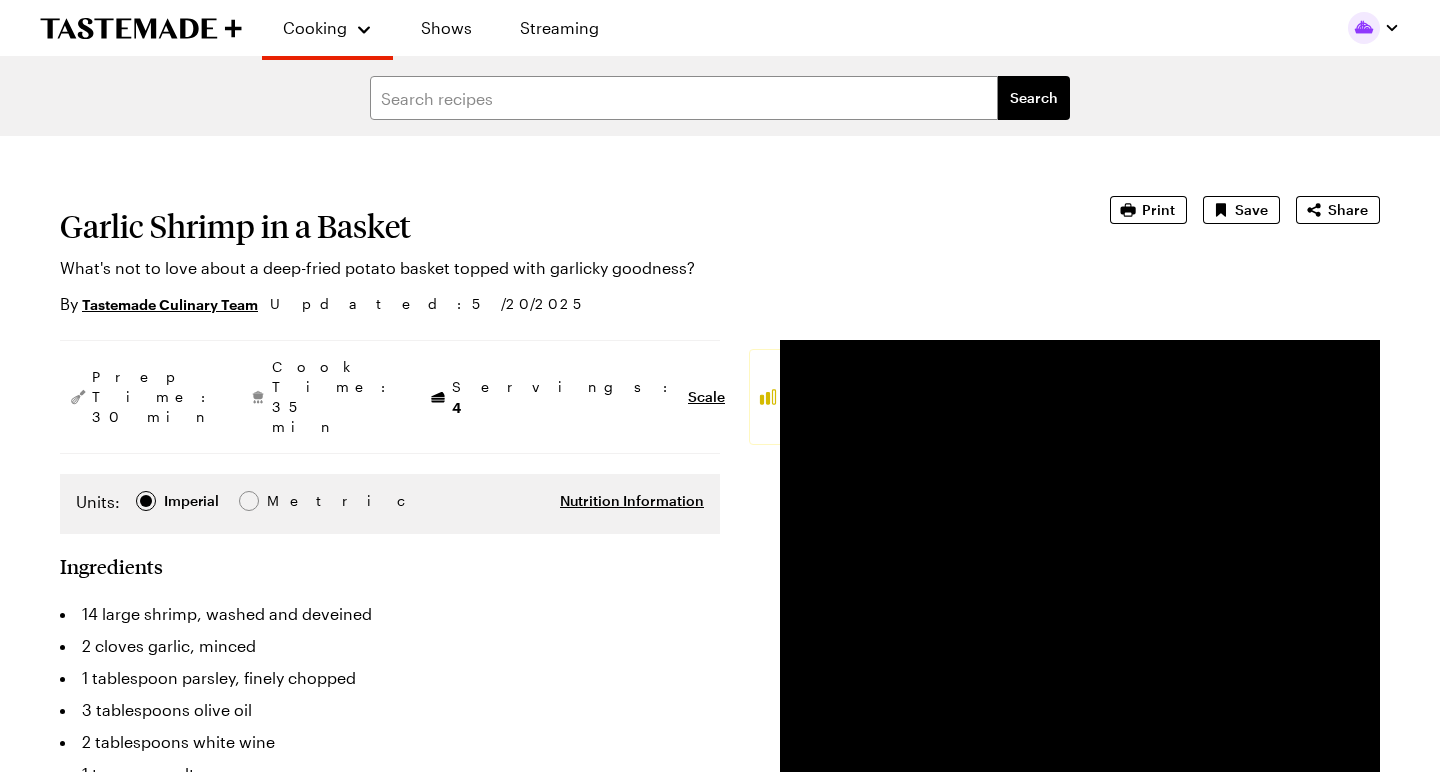 type on "x" 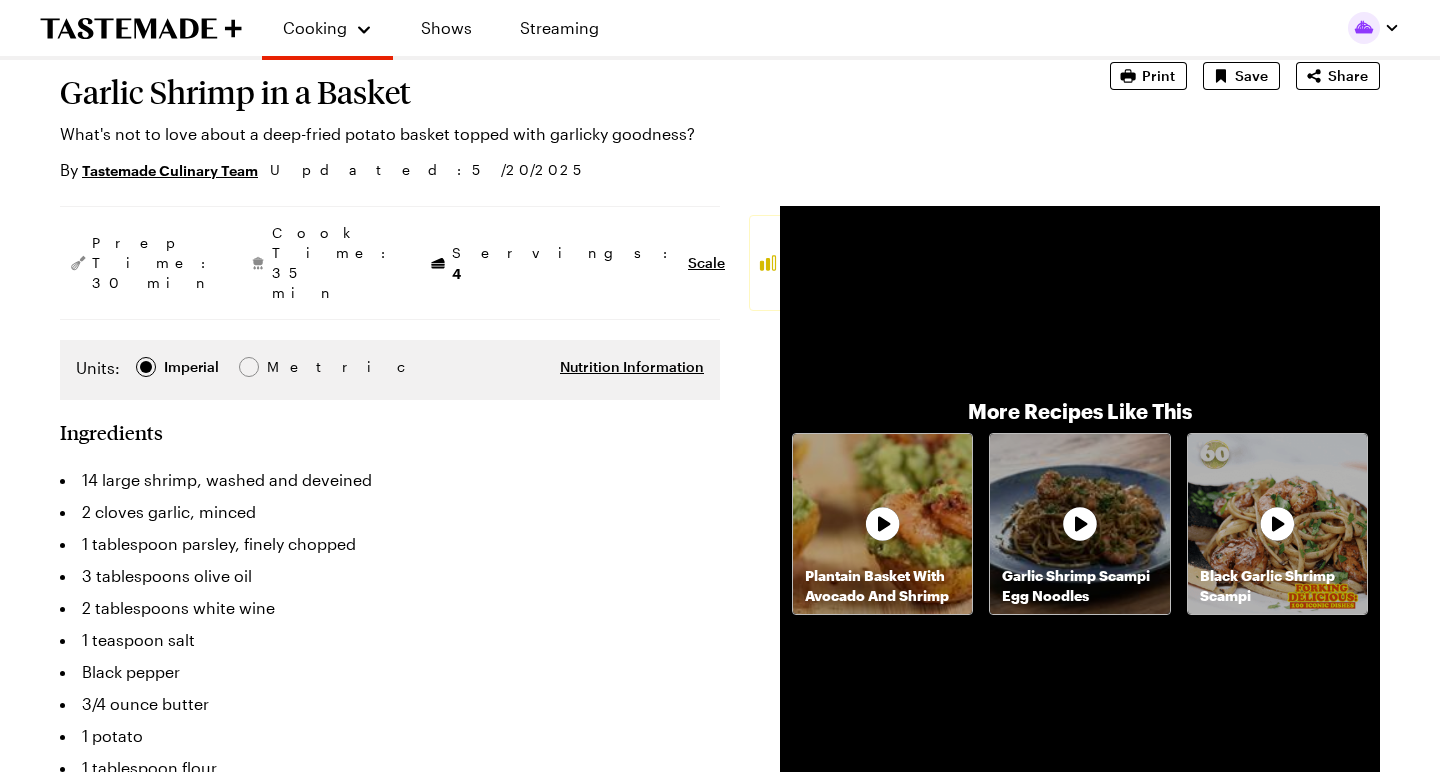 scroll, scrollTop: 136, scrollLeft: 0, axis: vertical 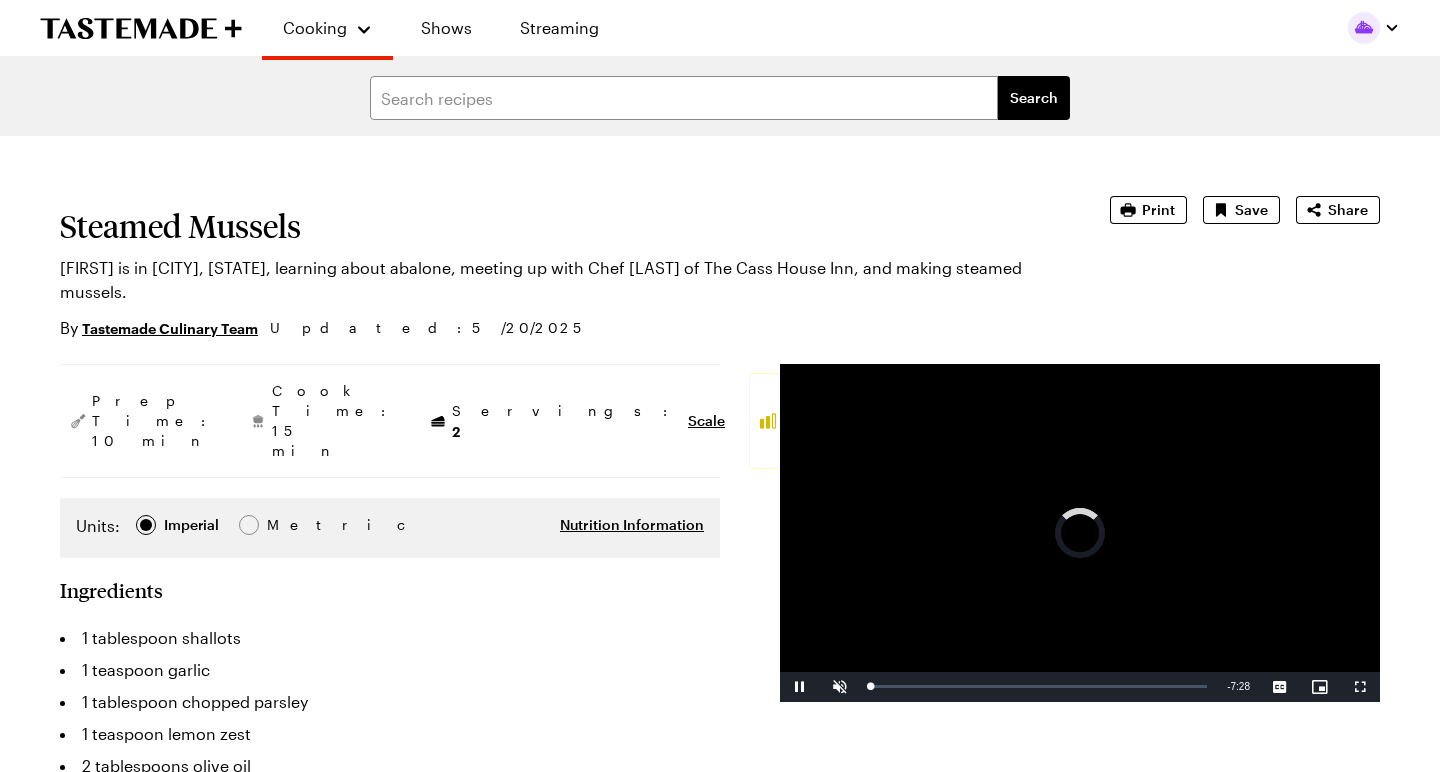 type on "x" 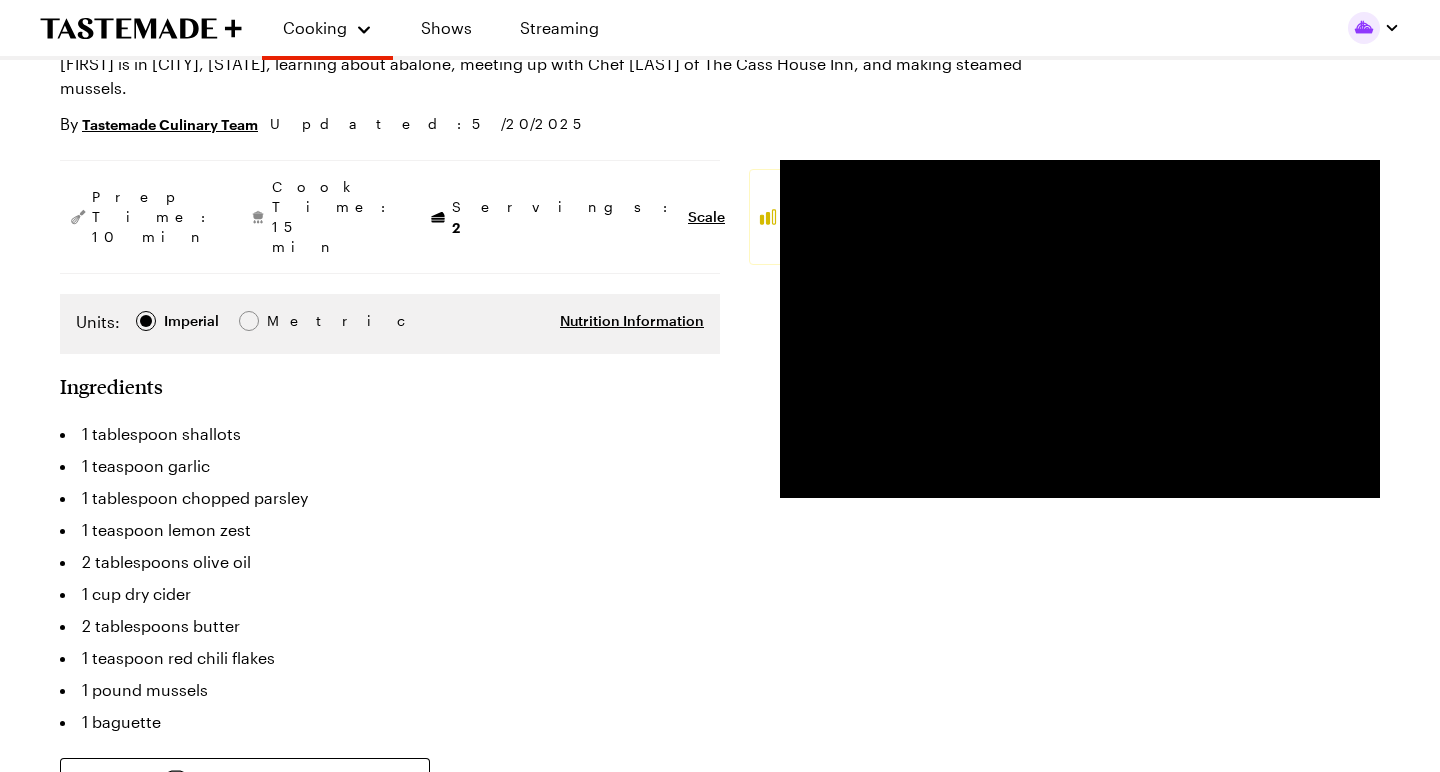 scroll, scrollTop: 202, scrollLeft: 0, axis: vertical 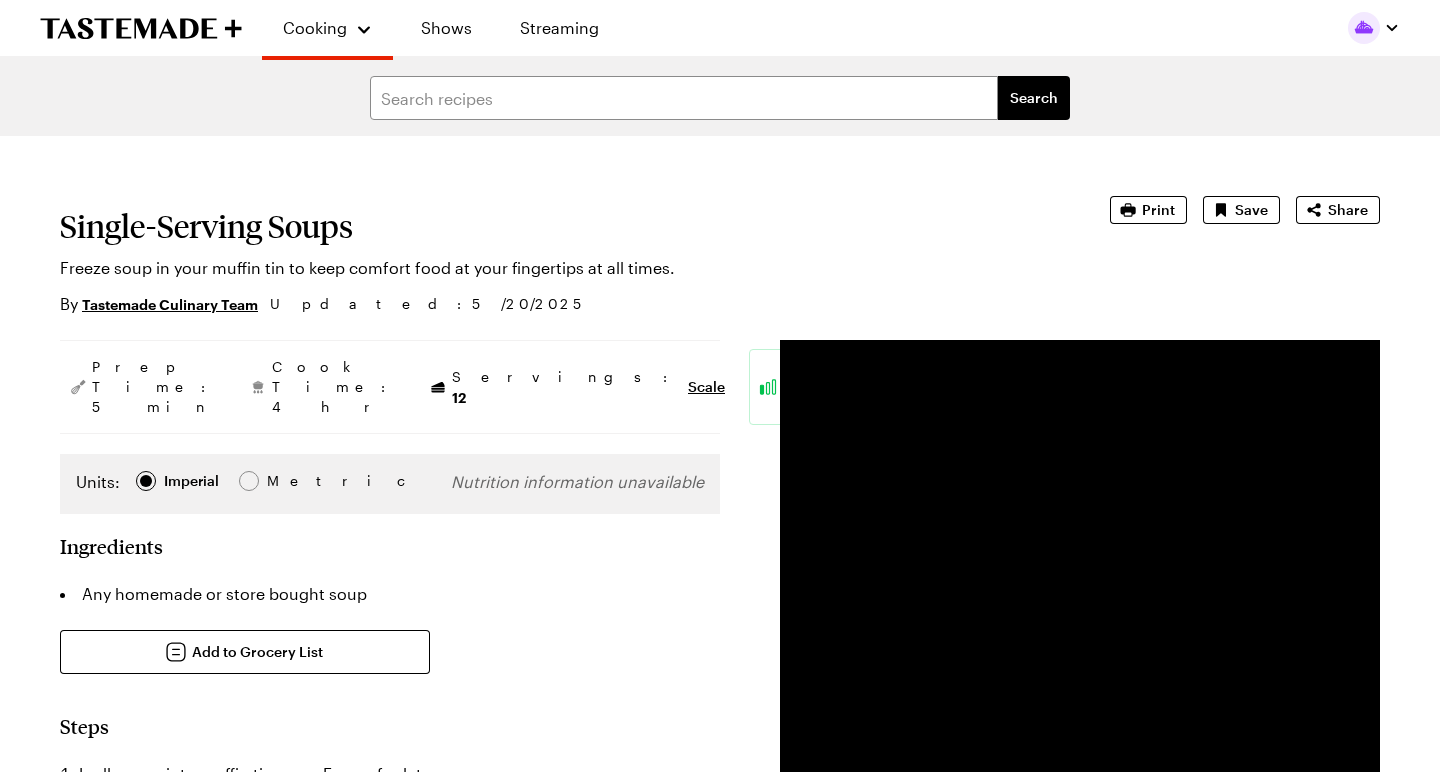 type on "x" 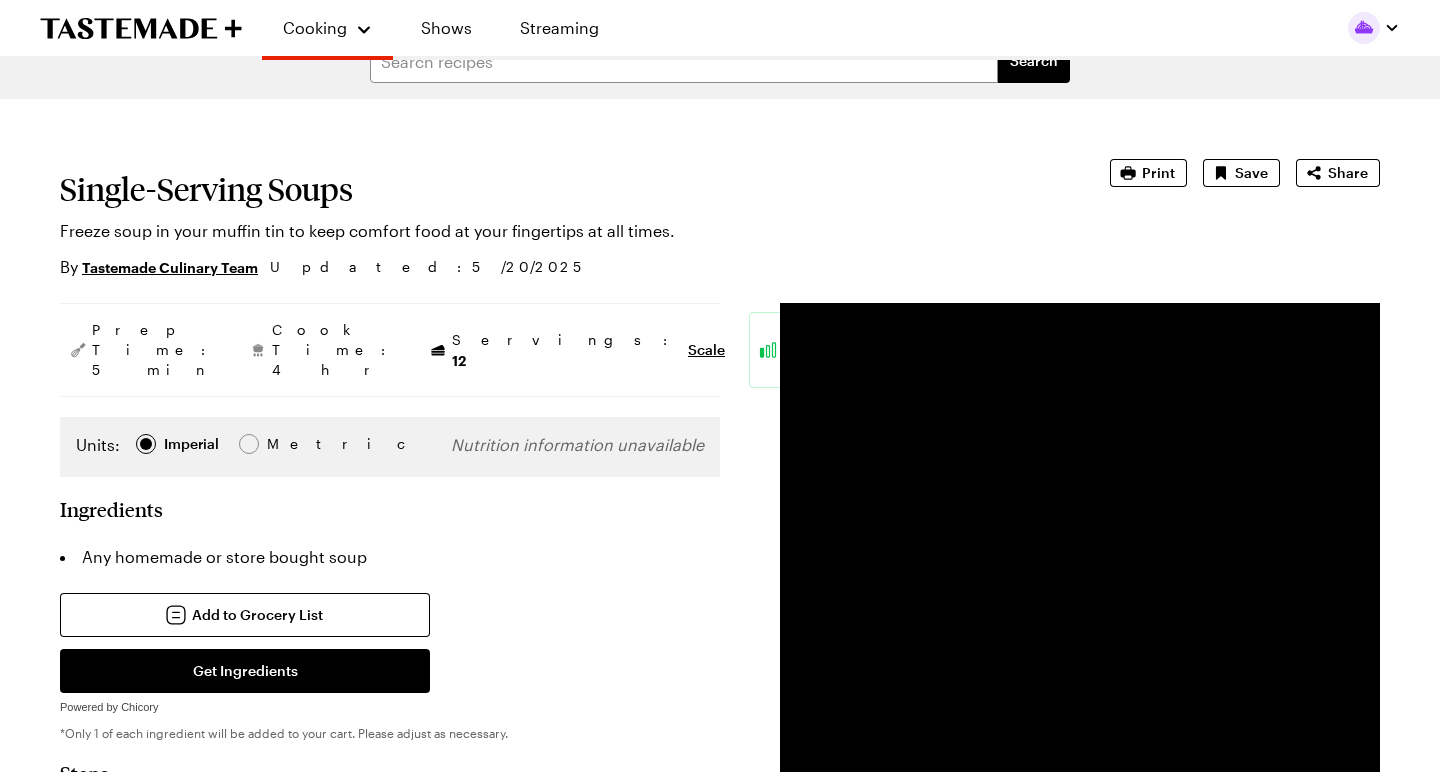 scroll, scrollTop: 37, scrollLeft: 0, axis: vertical 